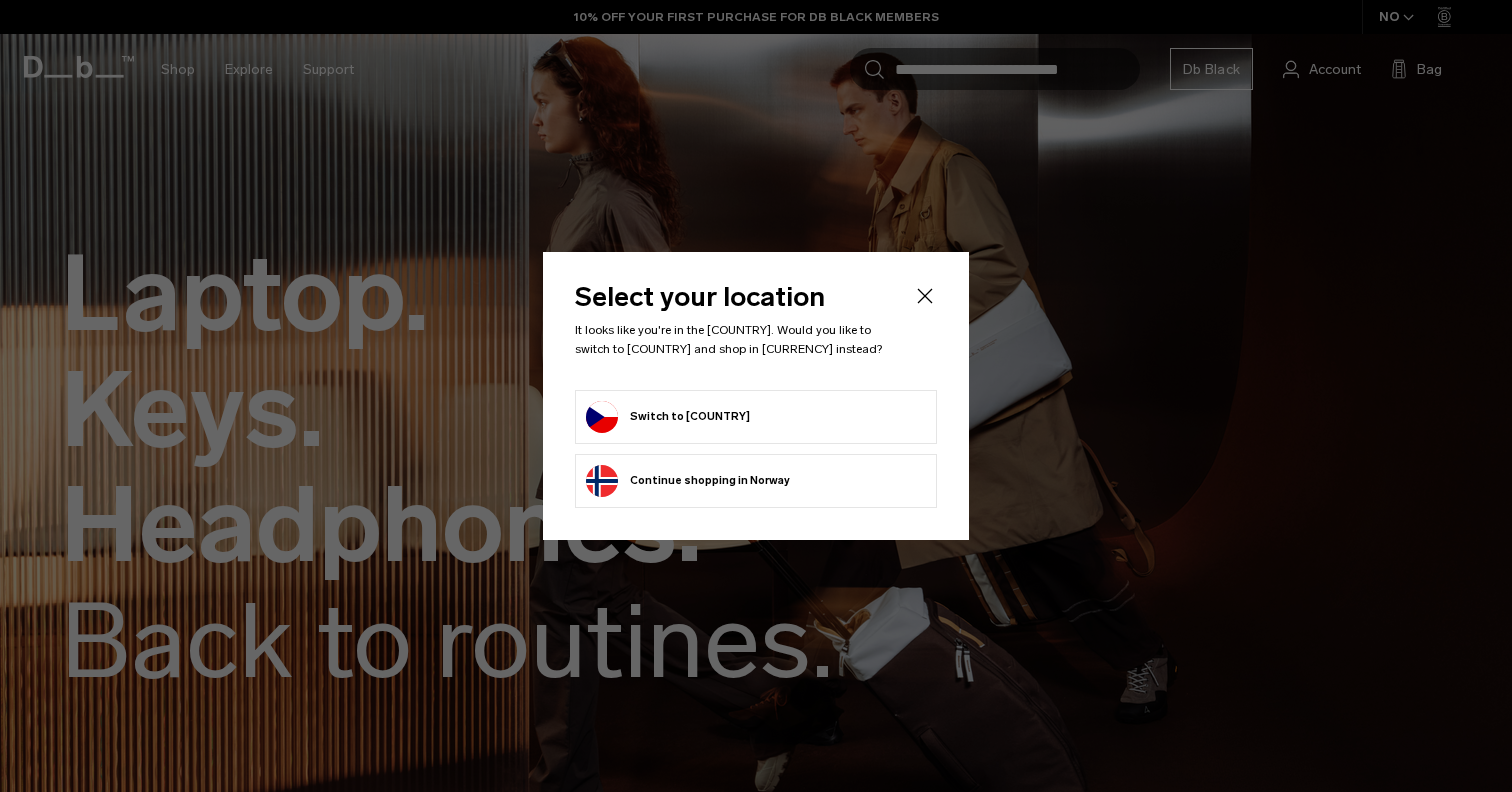 scroll, scrollTop: 0, scrollLeft: 0, axis: both 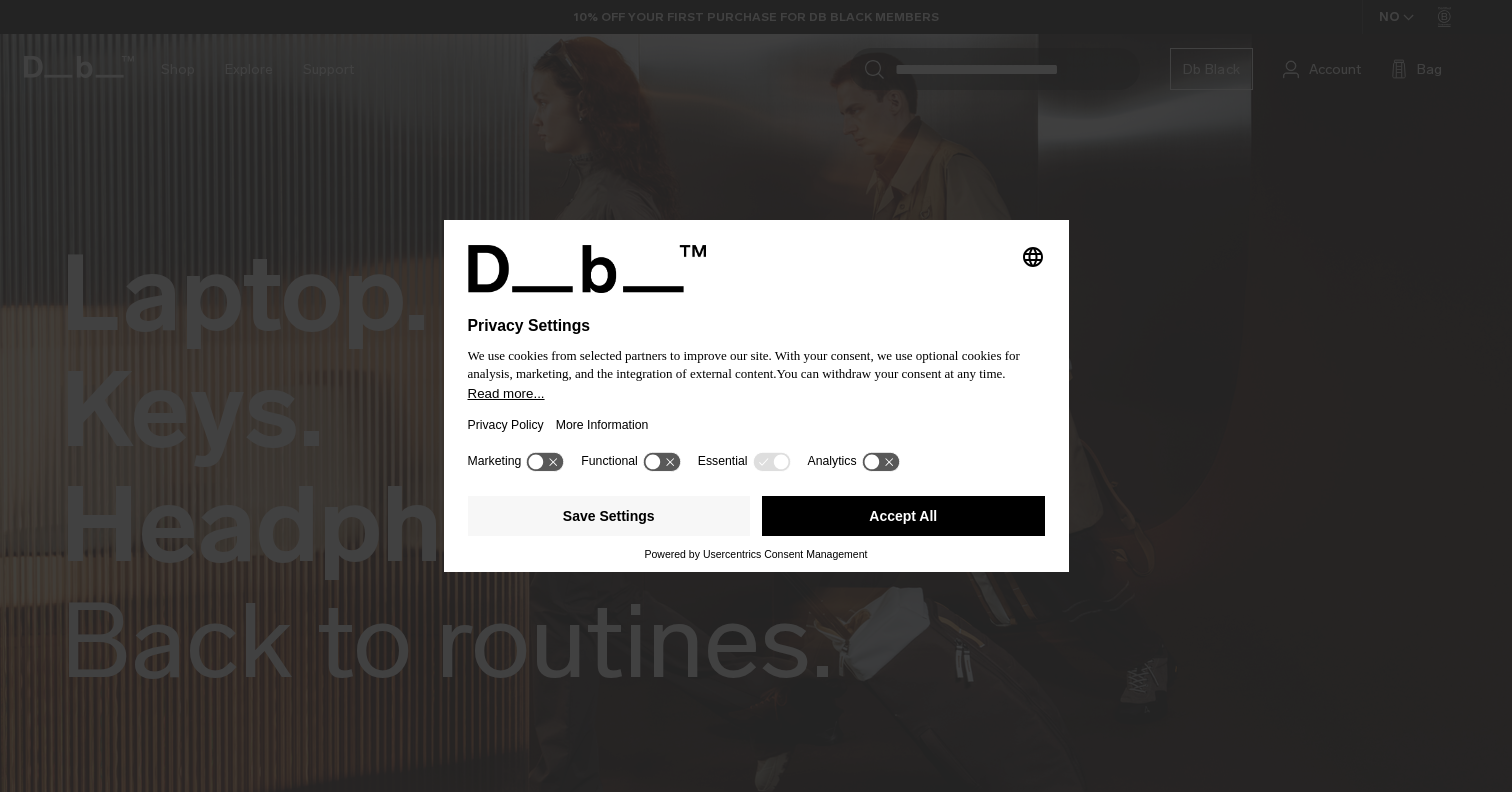 click on "Accept All" at bounding box center (903, 516) 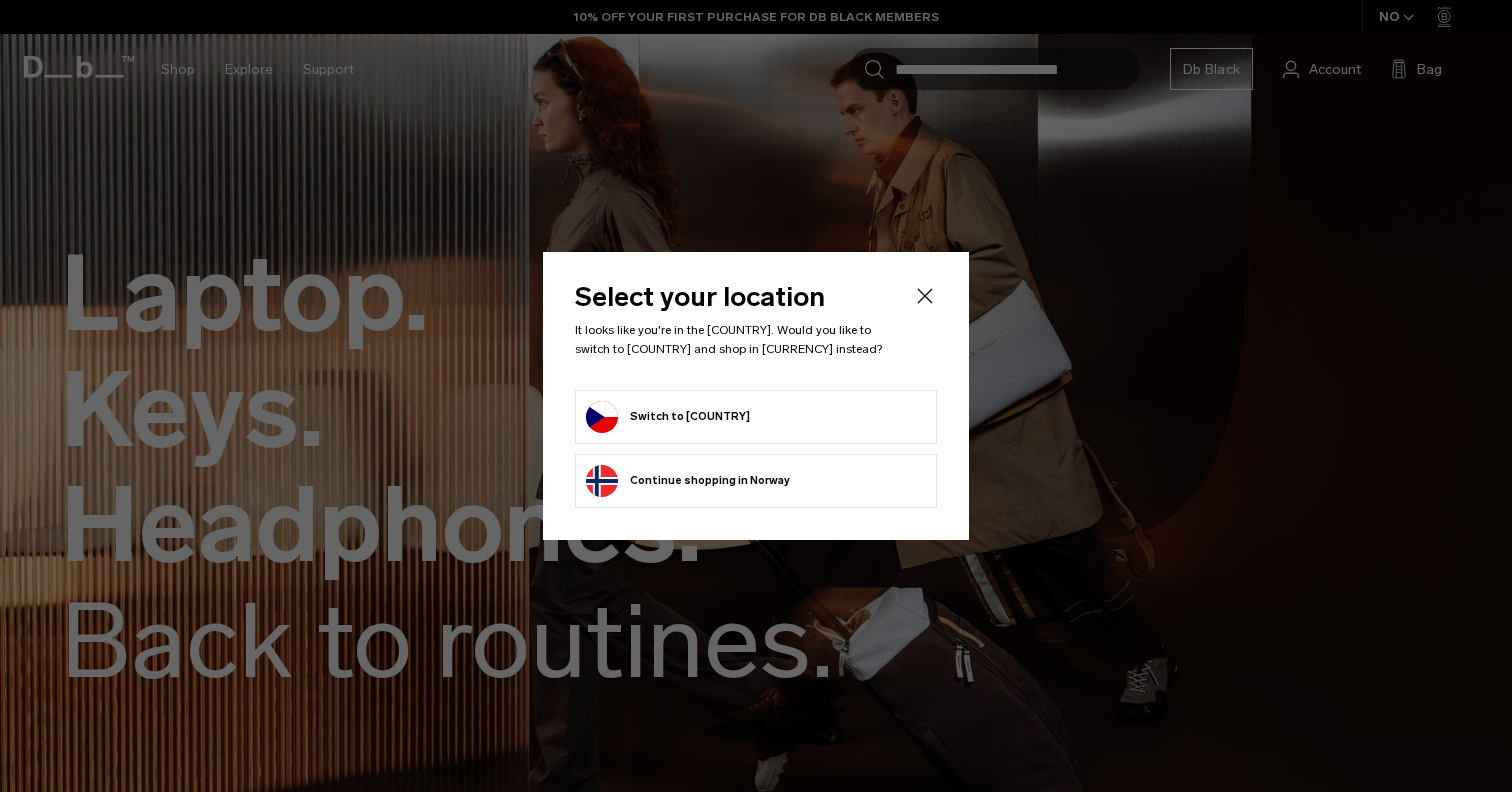 scroll, scrollTop: 0, scrollLeft: 0, axis: both 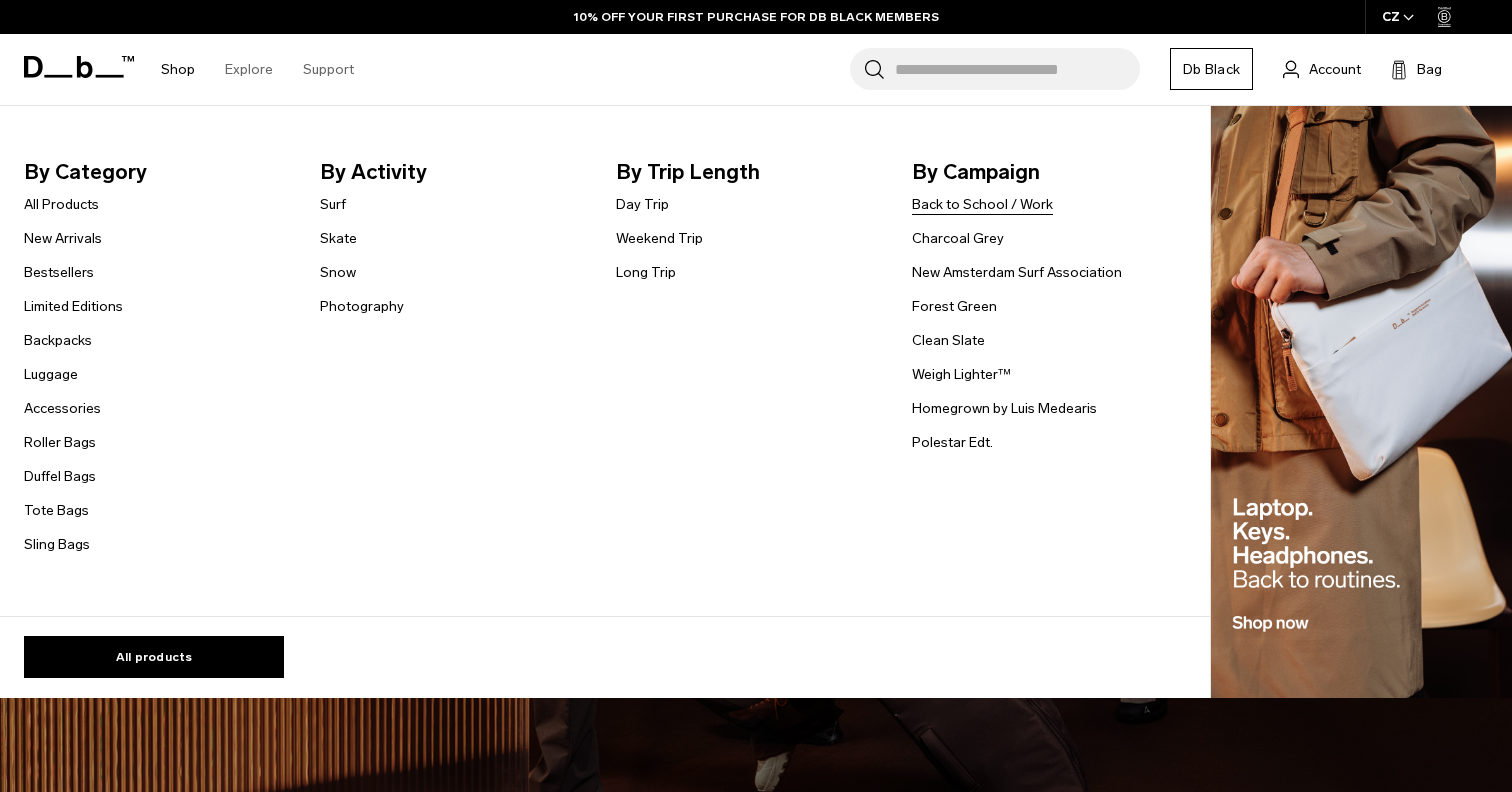click on "Back to School / Work" at bounding box center (982, 204) 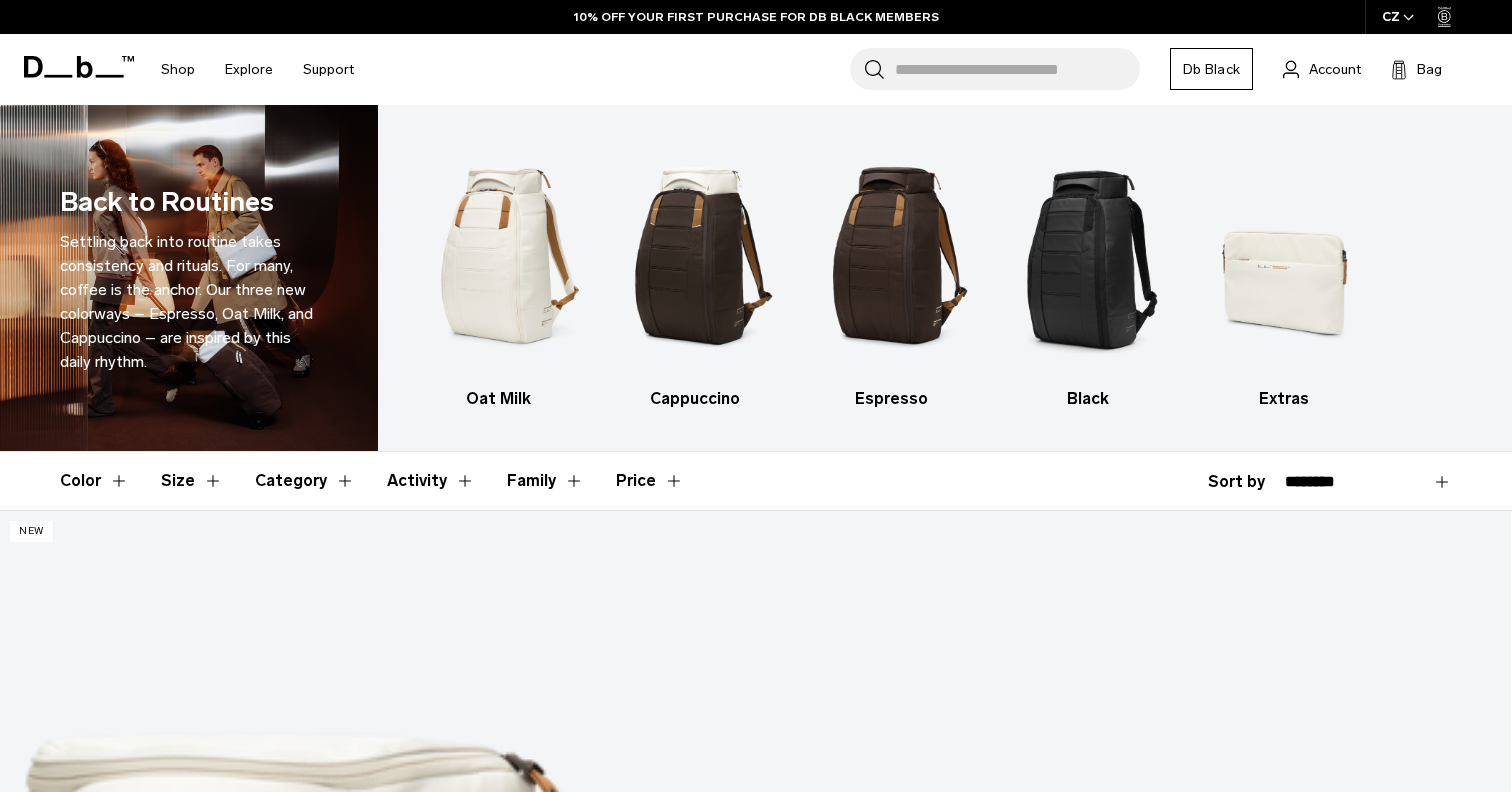 scroll, scrollTop: 0, scrollLeft: 0, axis: both 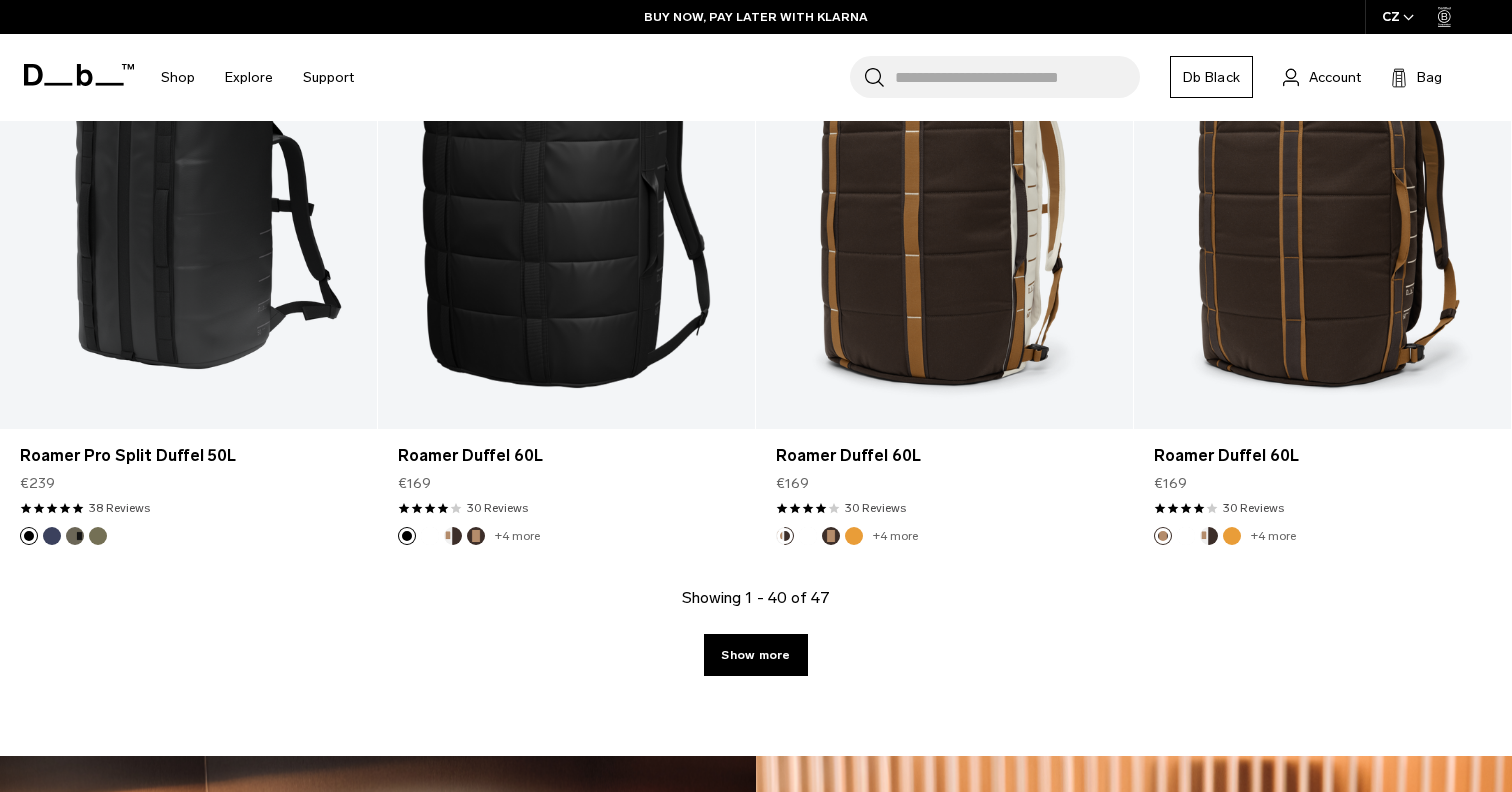 click on "Showing 1 - 40 of 47
Show more" at bounding box center [756, 671] 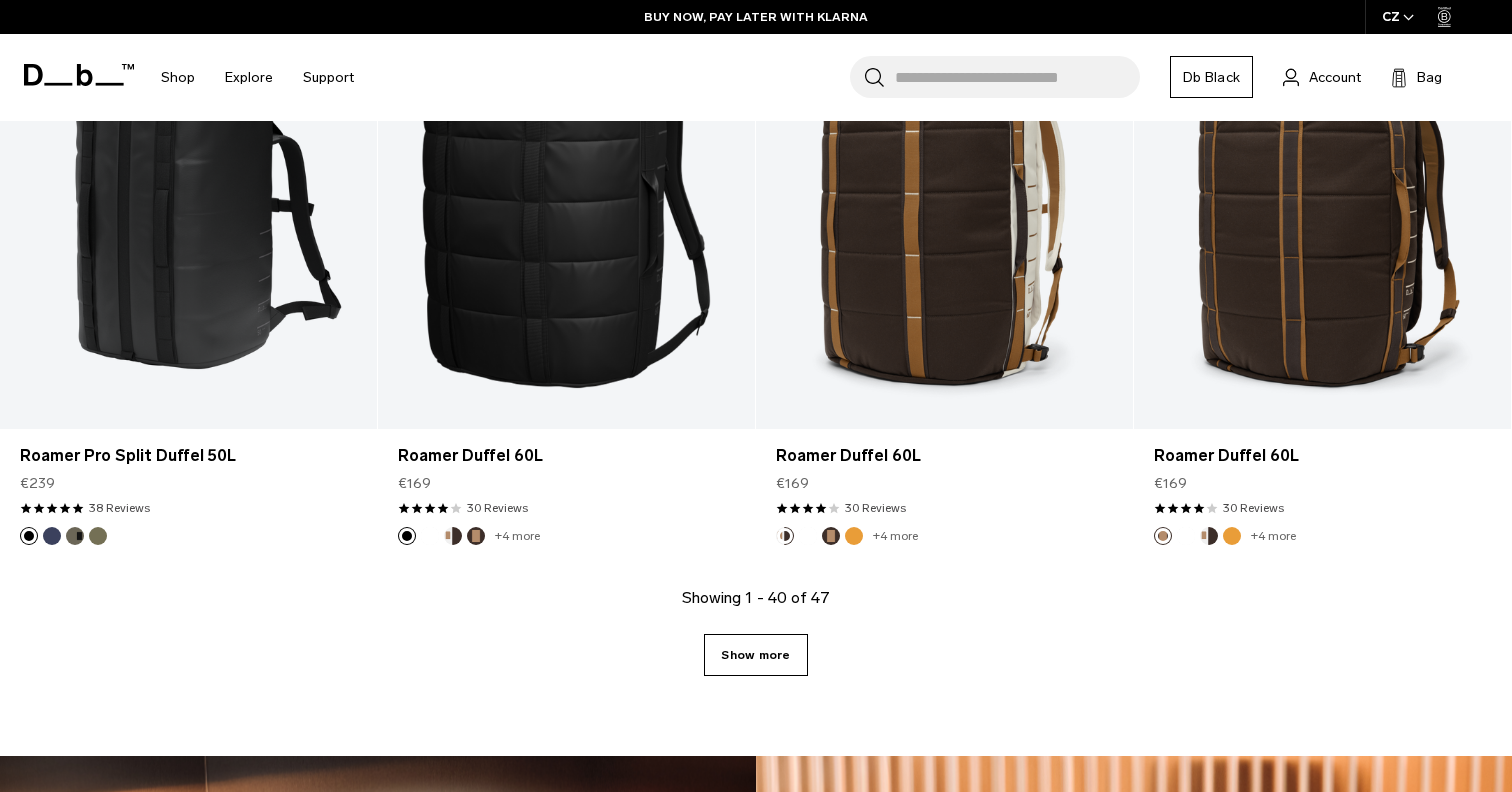 click on "Show more" at bounding box center [755, 655] 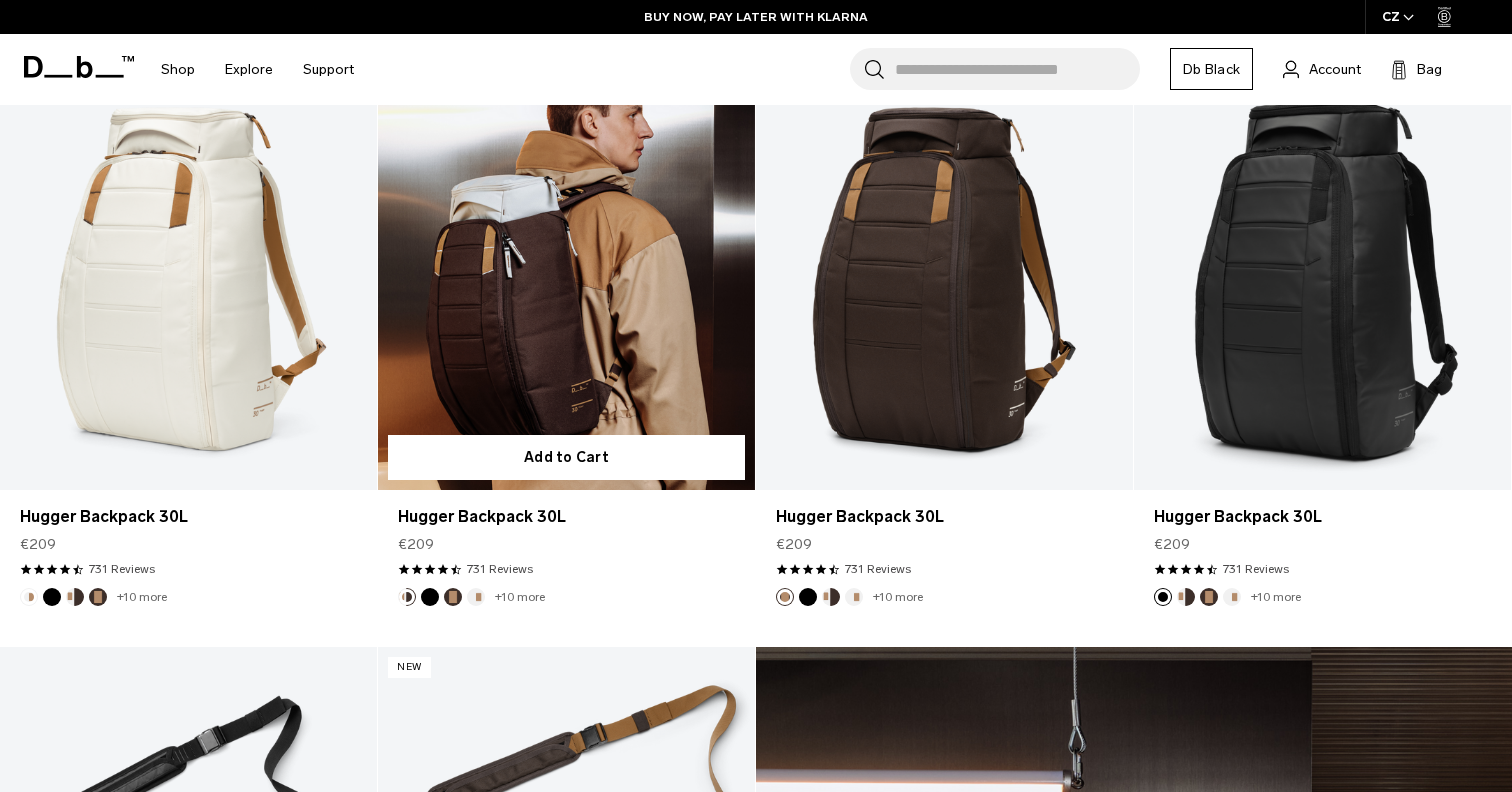 scroll, scrollTop: 490, scrollLeft: 0, axis: vertical 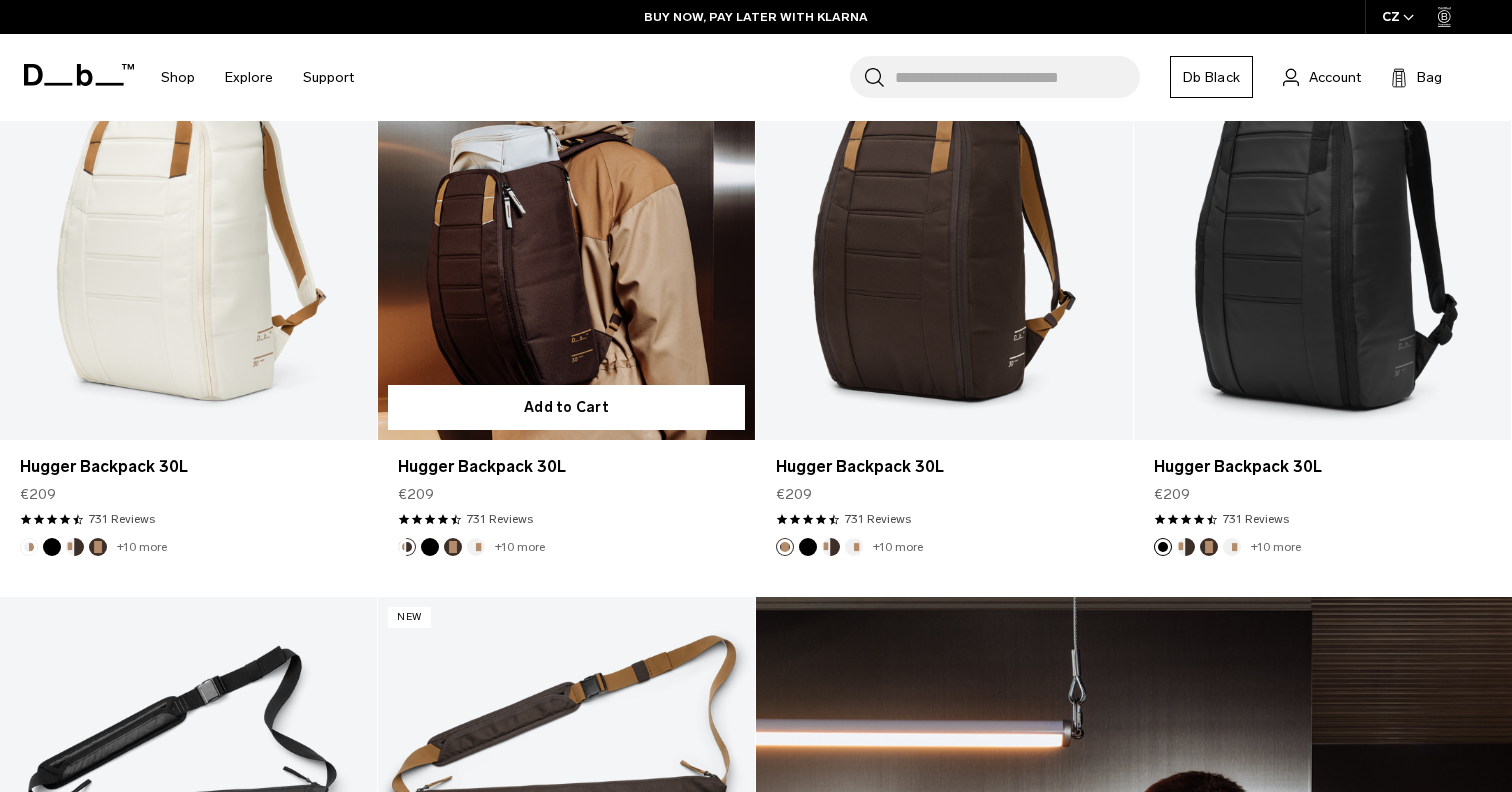 click at bounding box center [476, 547] 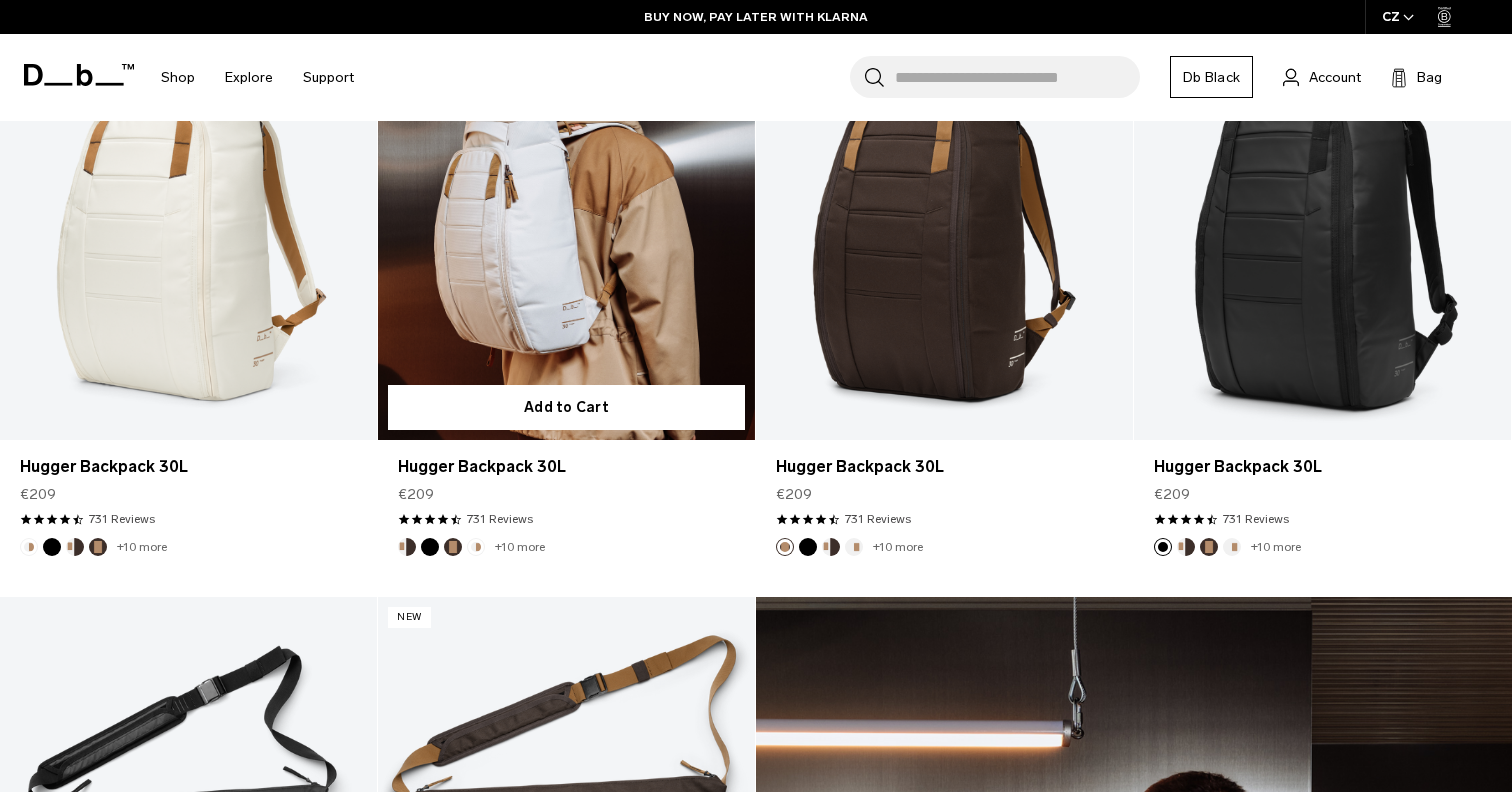 click at bounding box center (453, 547) 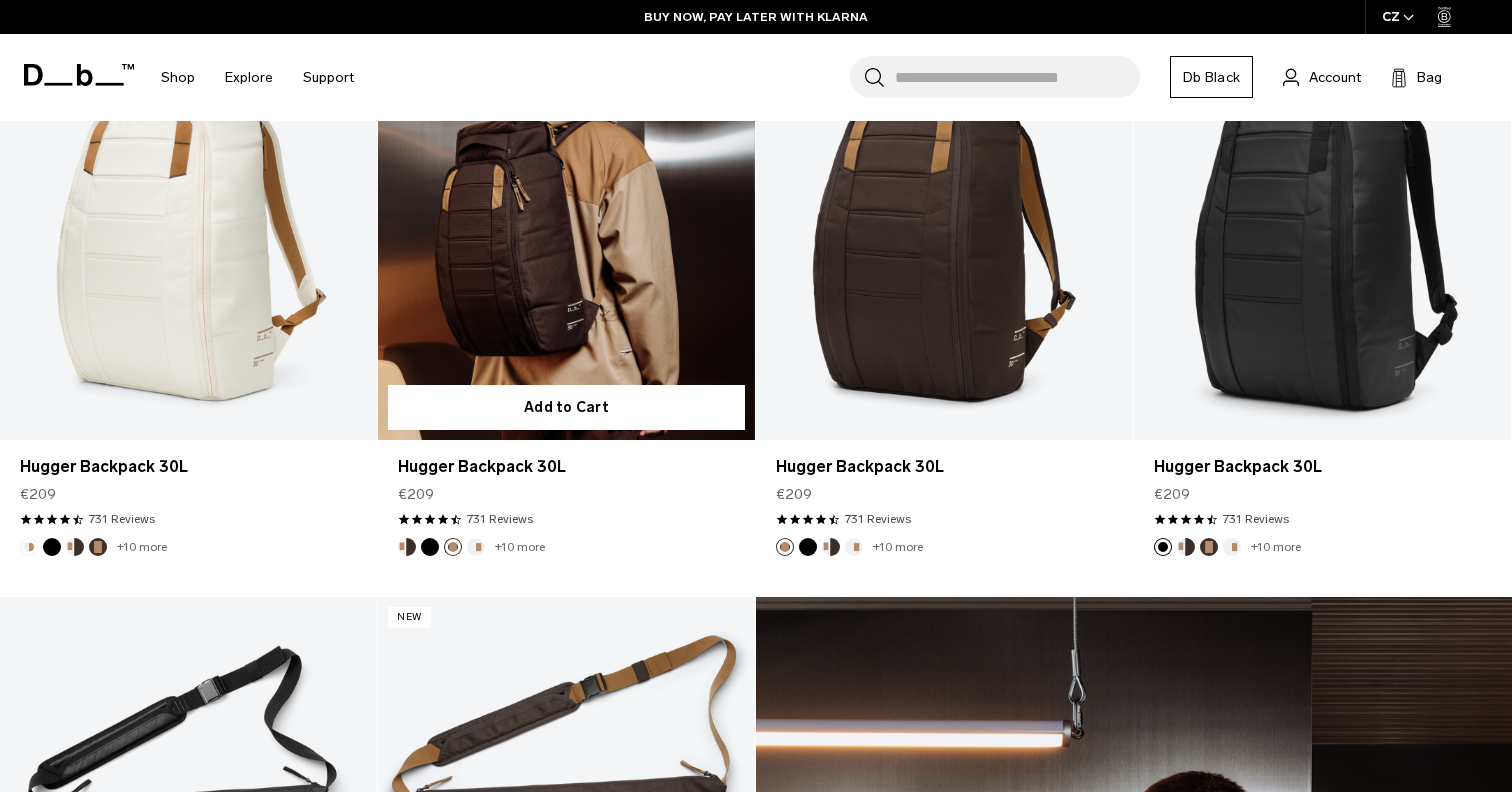 click at bounding box center (430, 547) 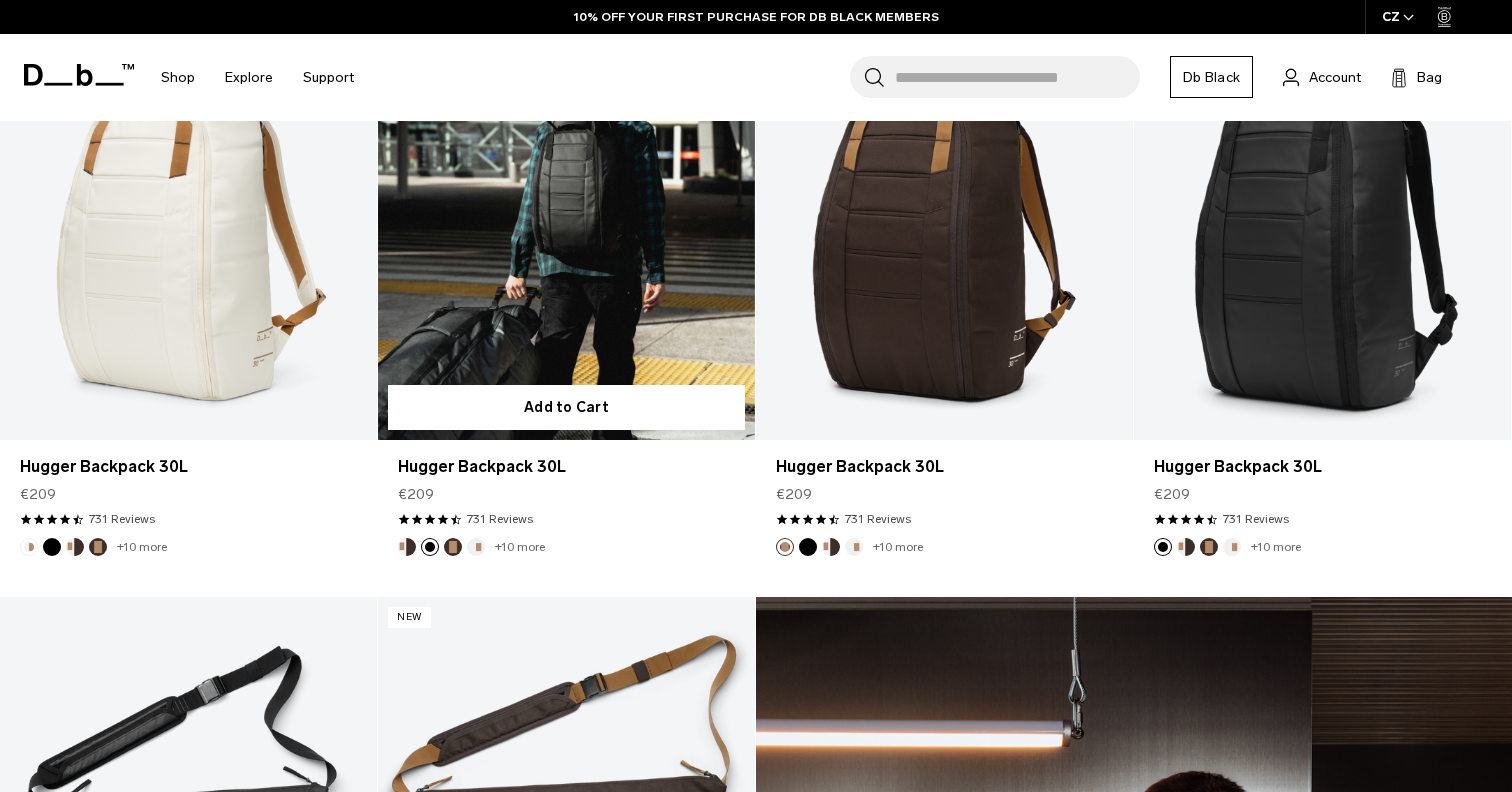 click at bounding box center [407, 547] 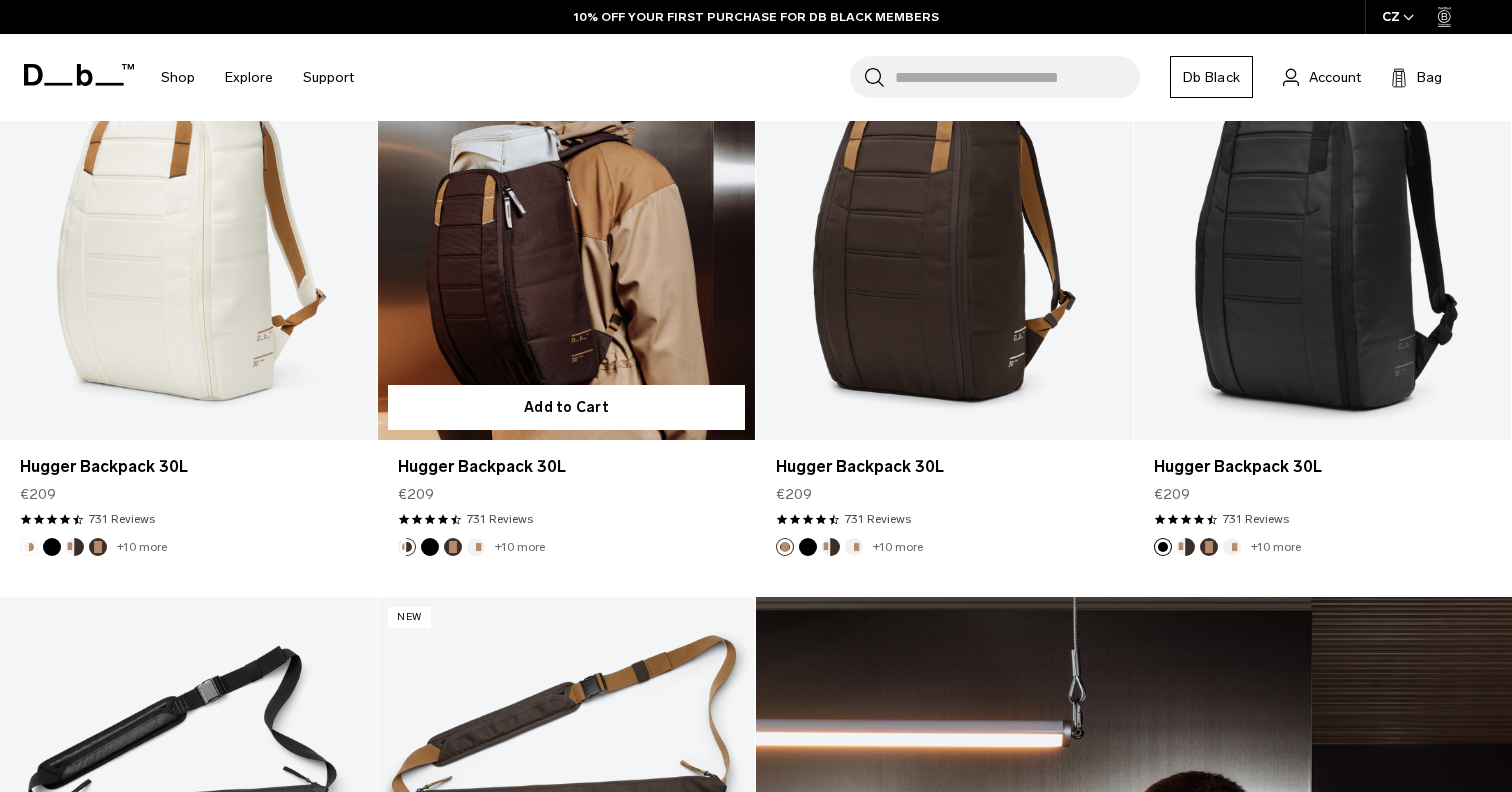 click at bounding box center [476, 547] 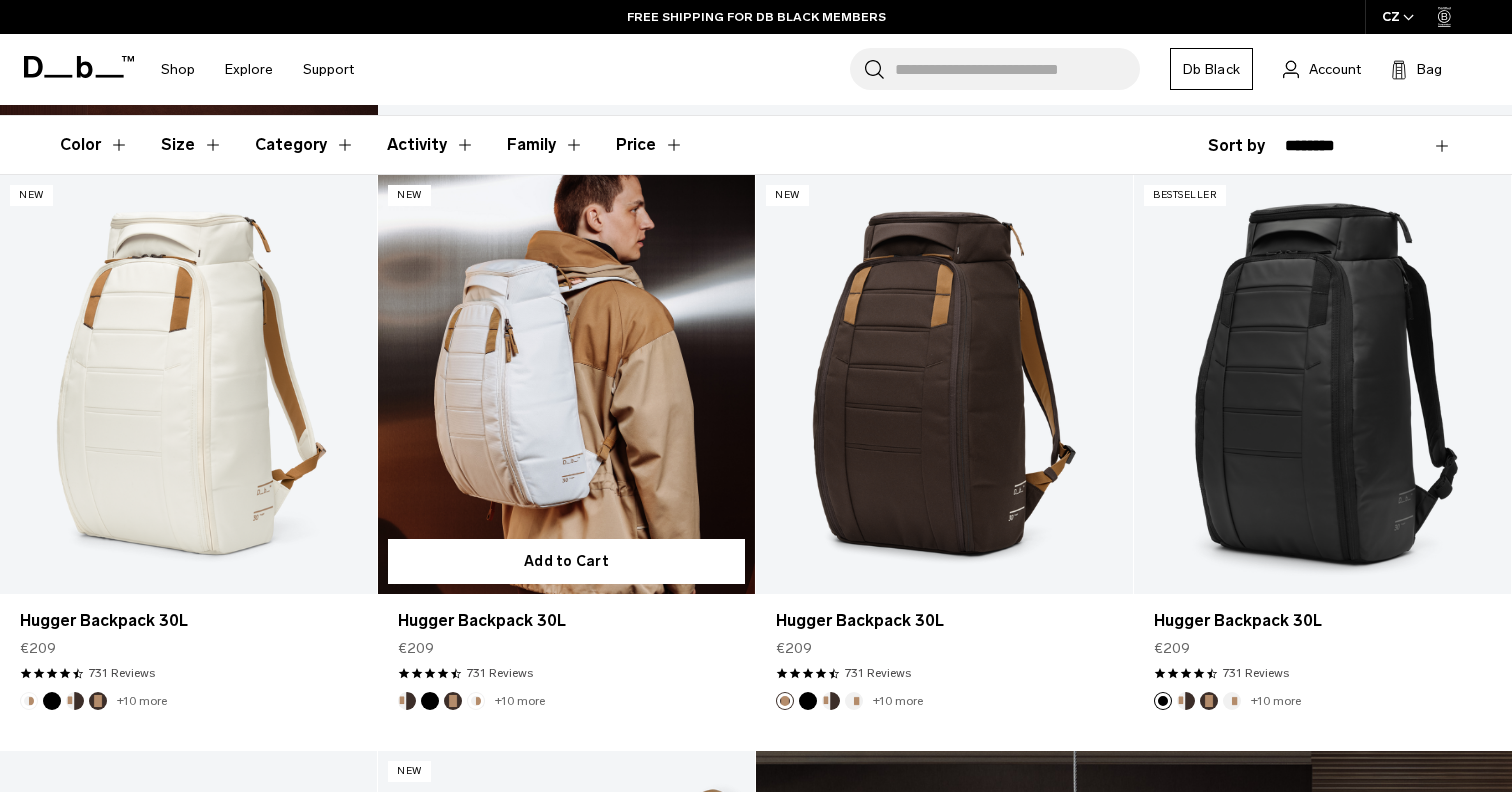 scroll, scrollTop: 339, scrollLeft: 0, axis: vertical 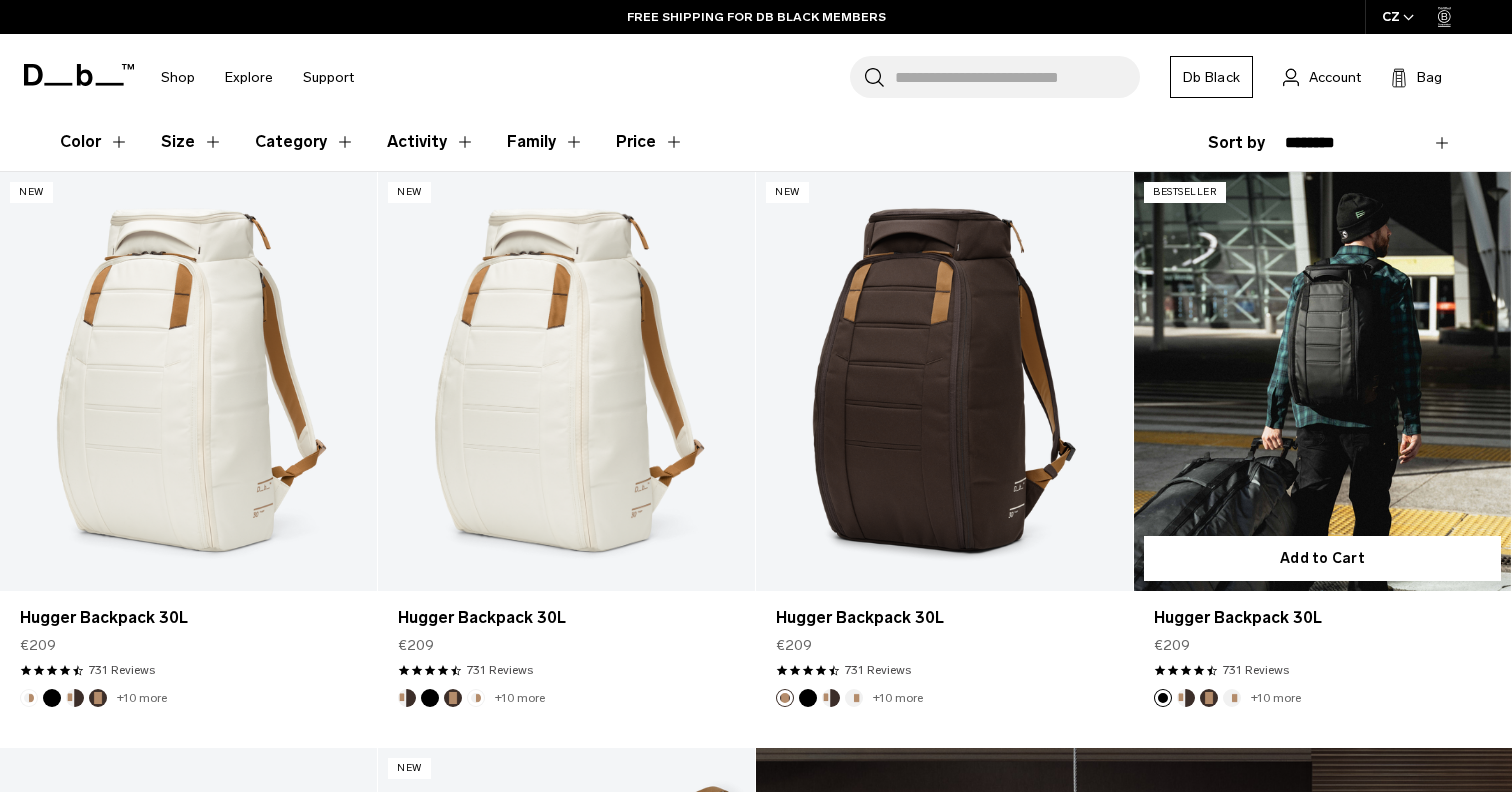 click at bounding box center (1232, 698) 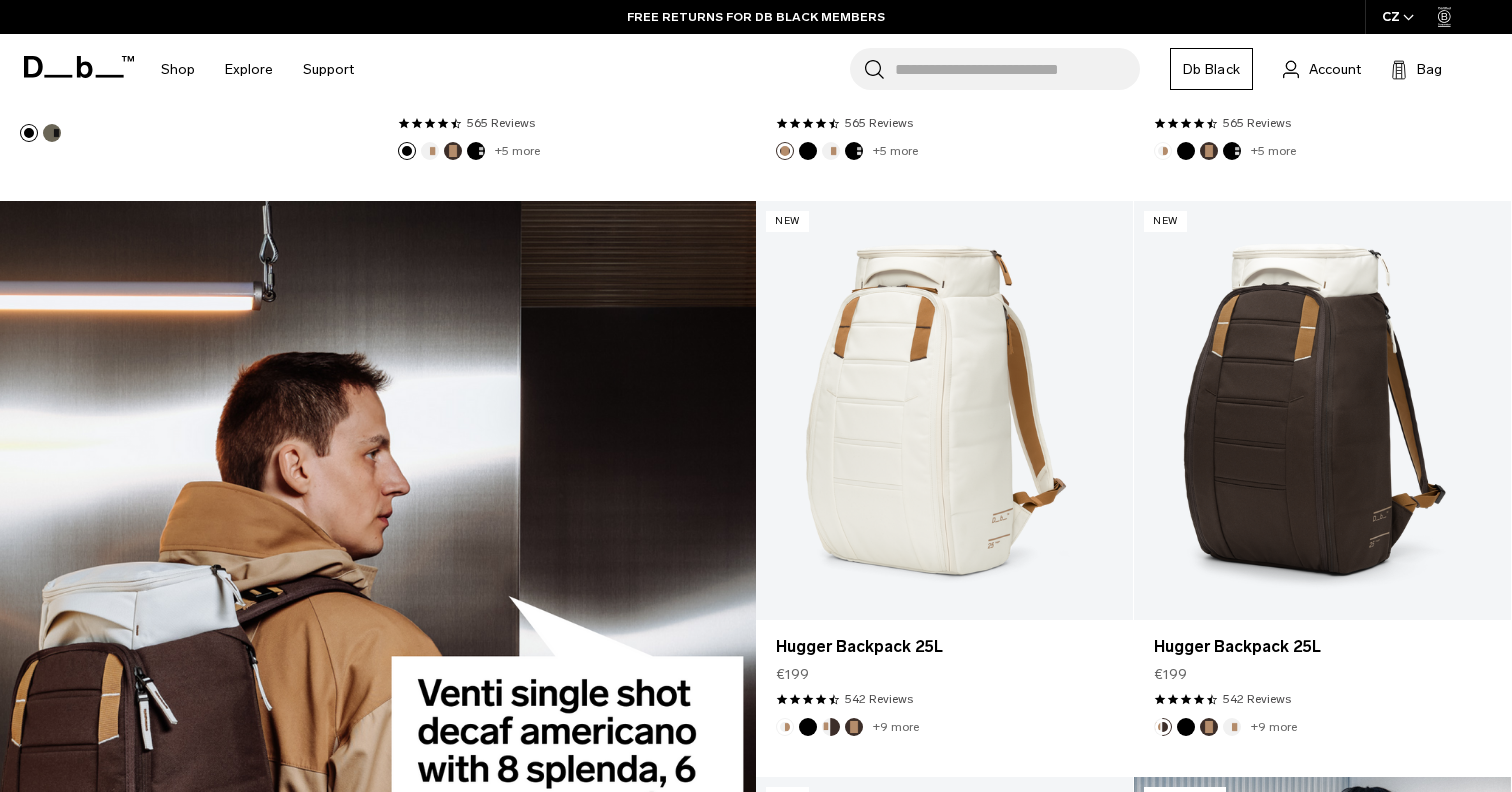 scroll, scrollTop: 3190, scrollLeft: 0, axis: vertical 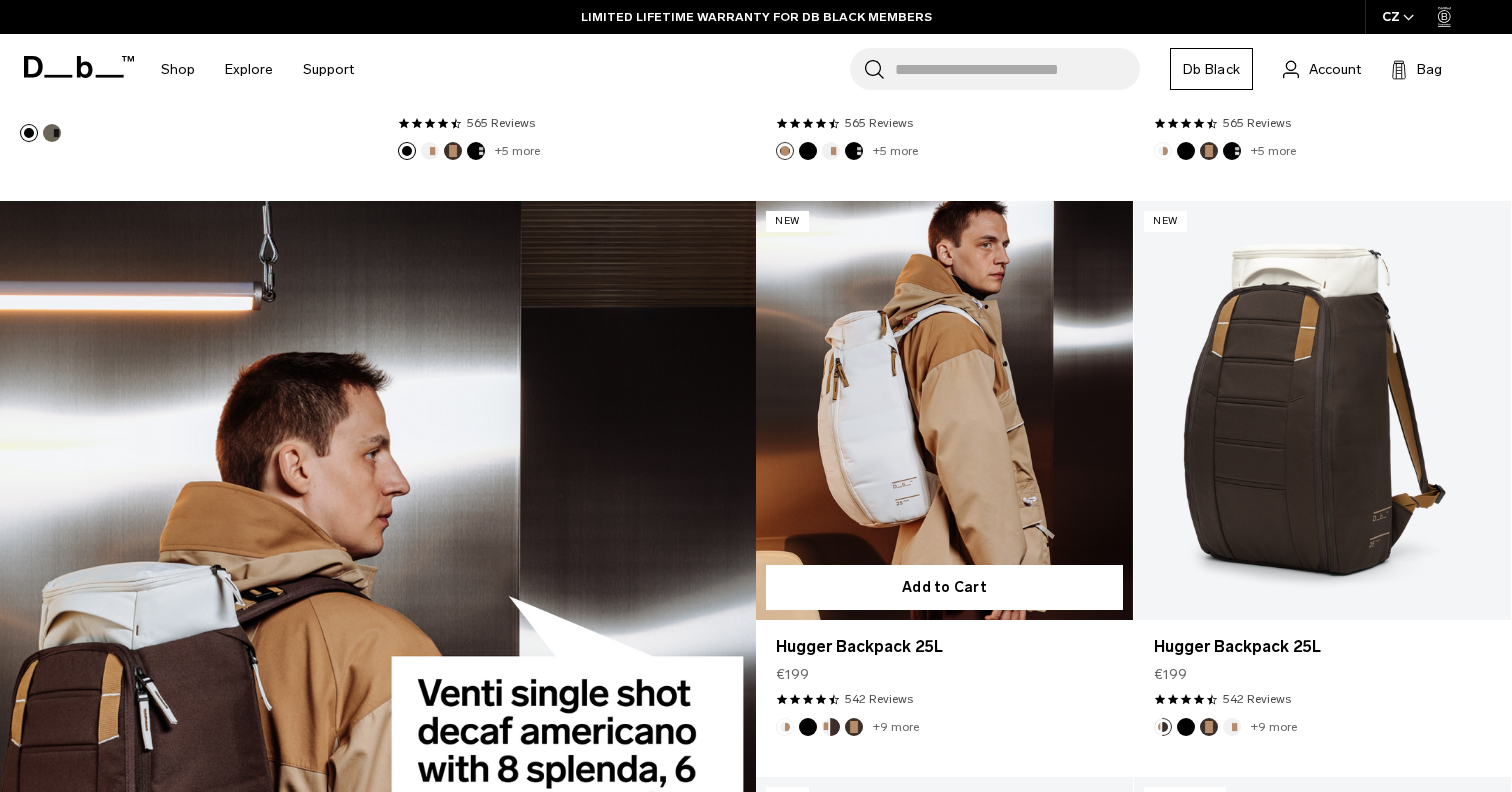 click on "+9 more" at bounding box center [896, 727] 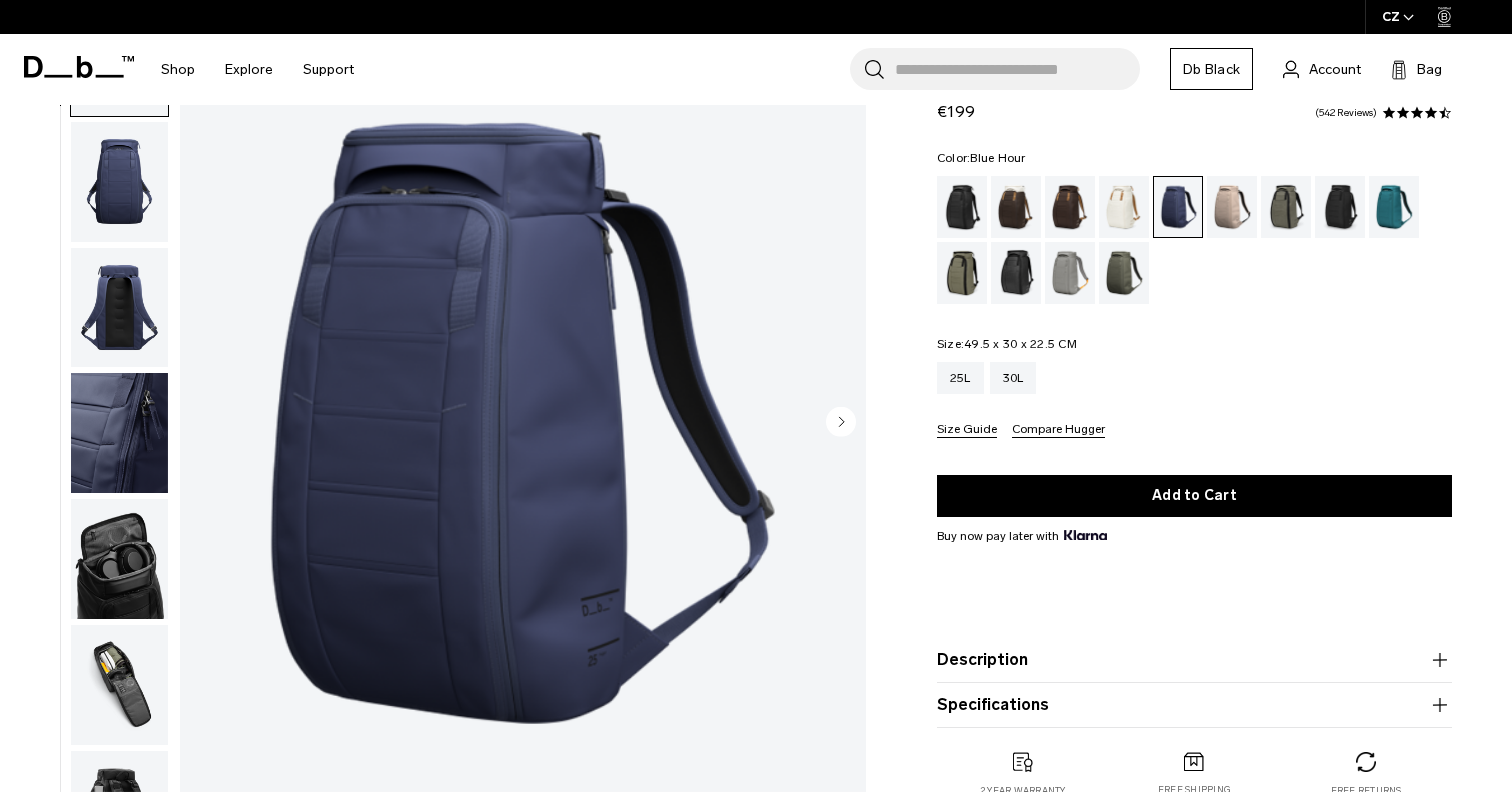 scroll, scrollTop: 140, scrollLeft: 0, axis: vertical 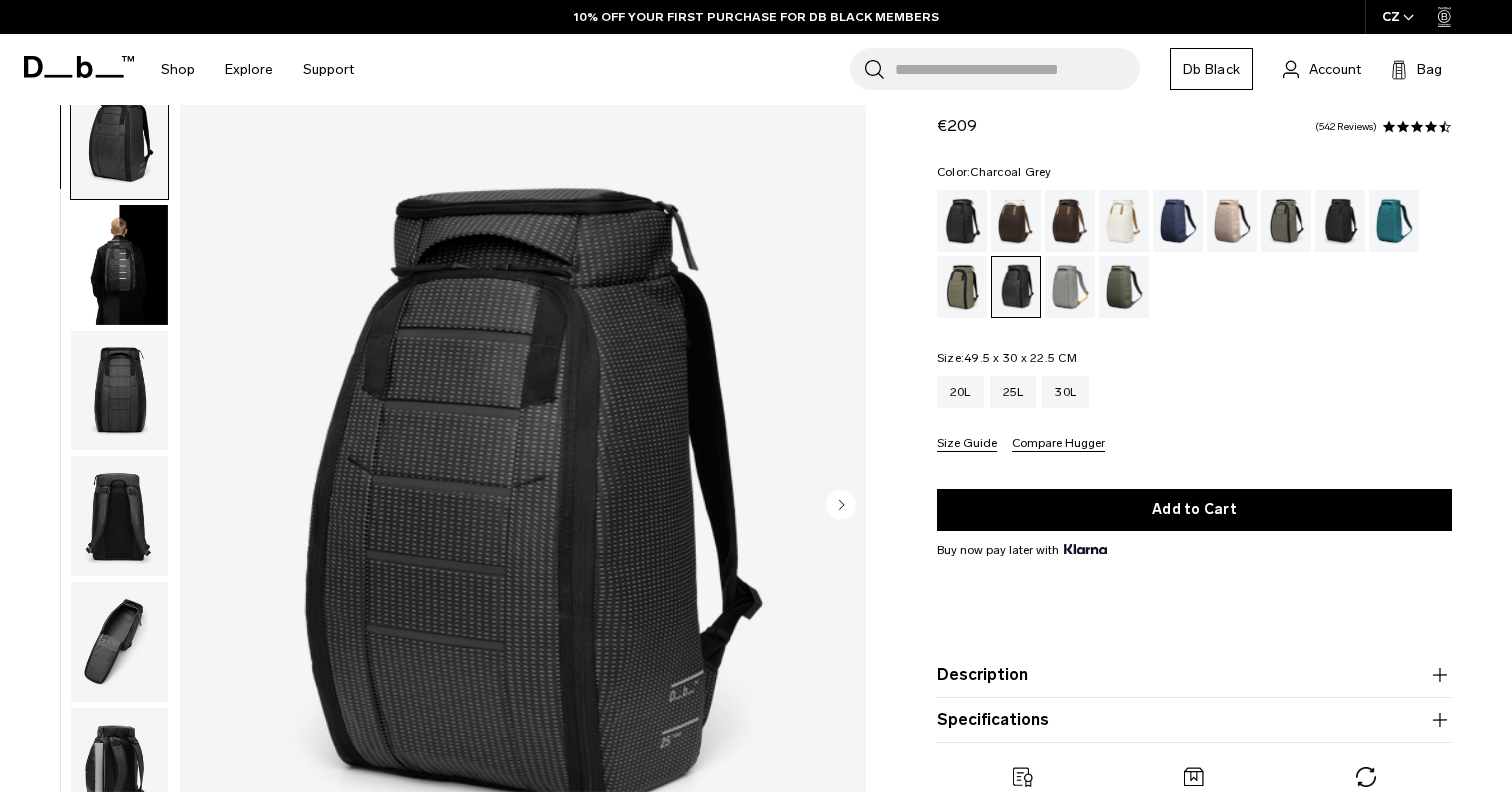 click at bounding box center (1394, 221) 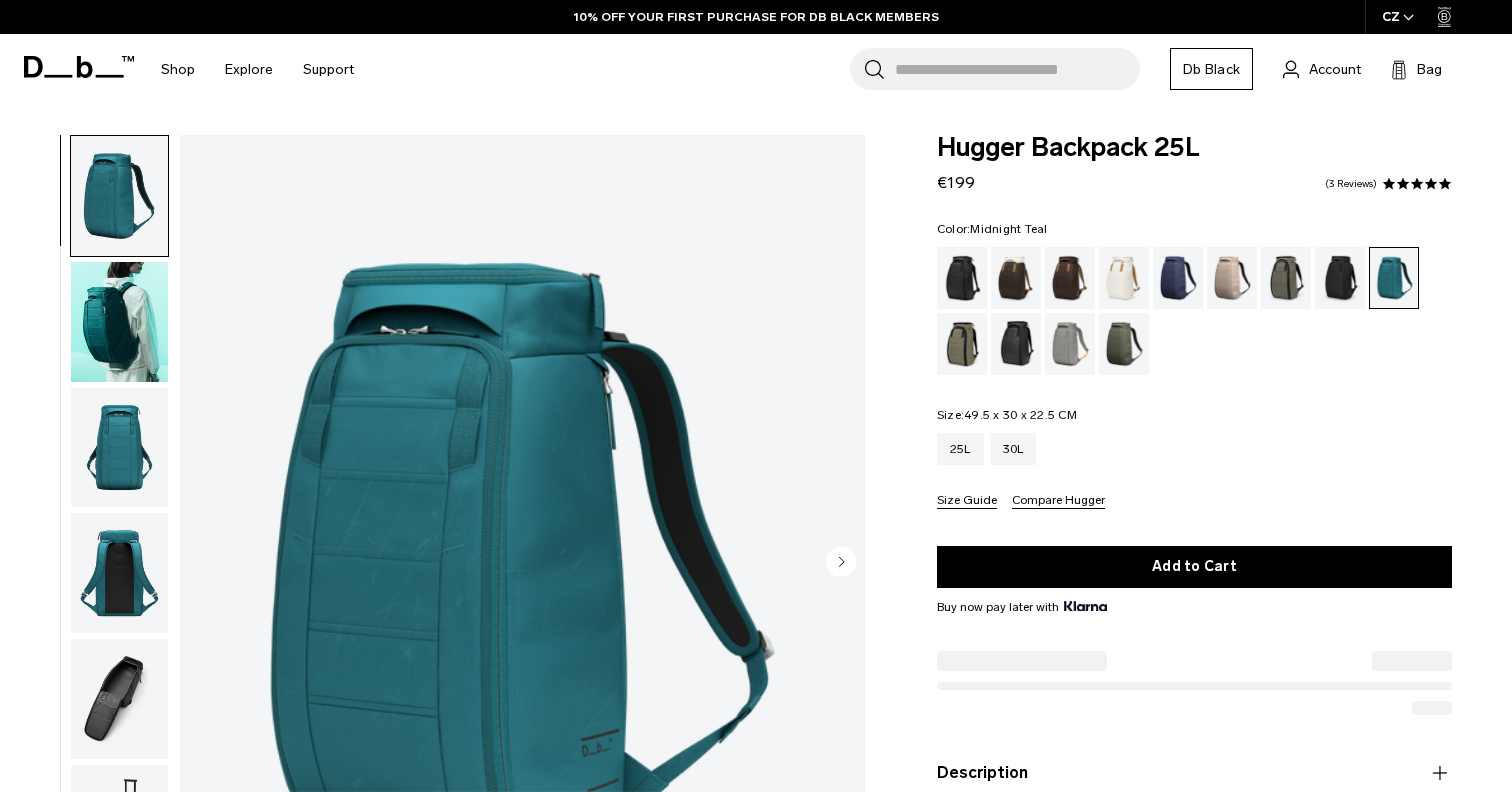 scroll, scrollTop: 0, scrollLeft: 0, axis: both 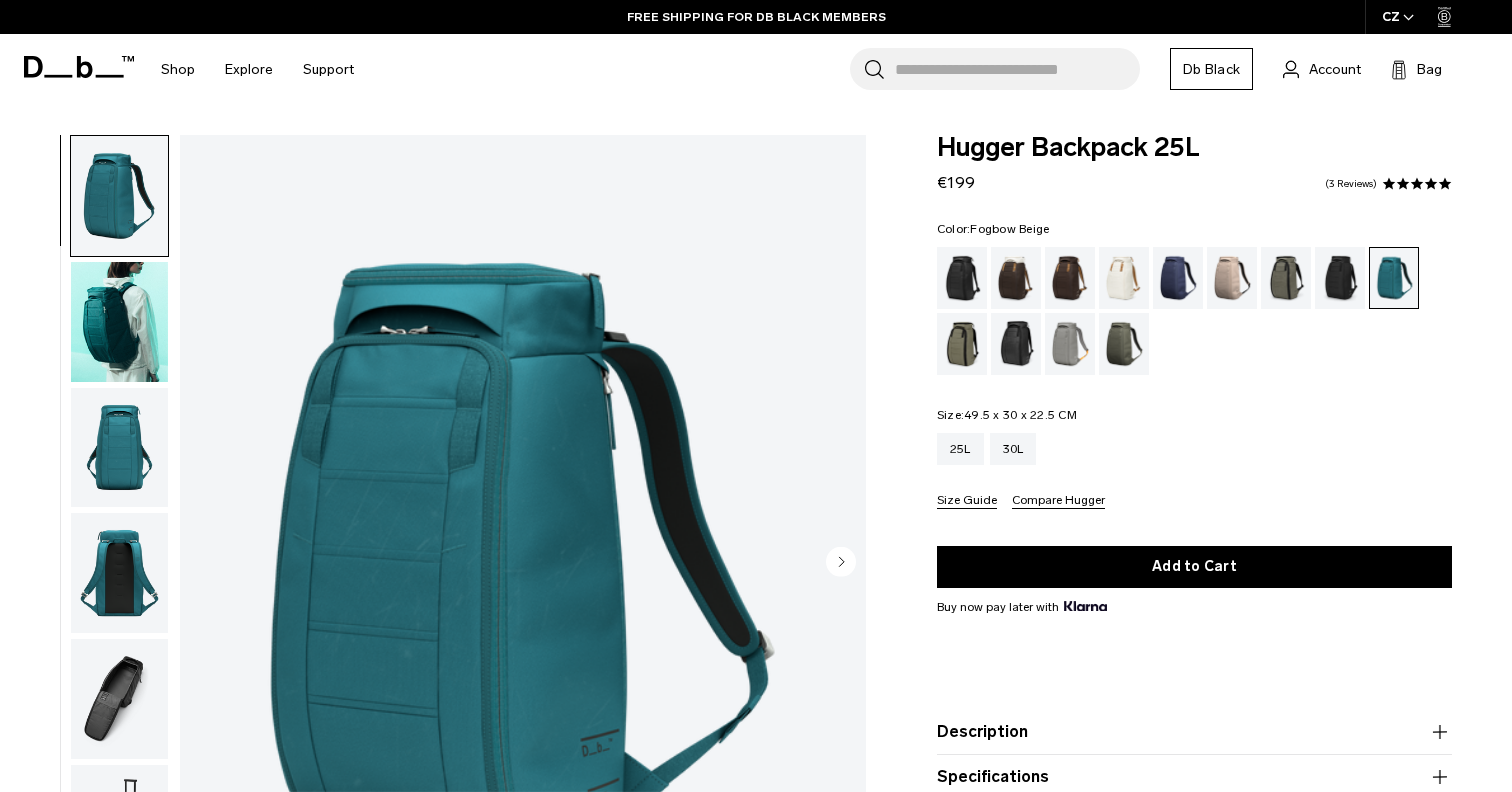 click at bounding box center (1232, 278) 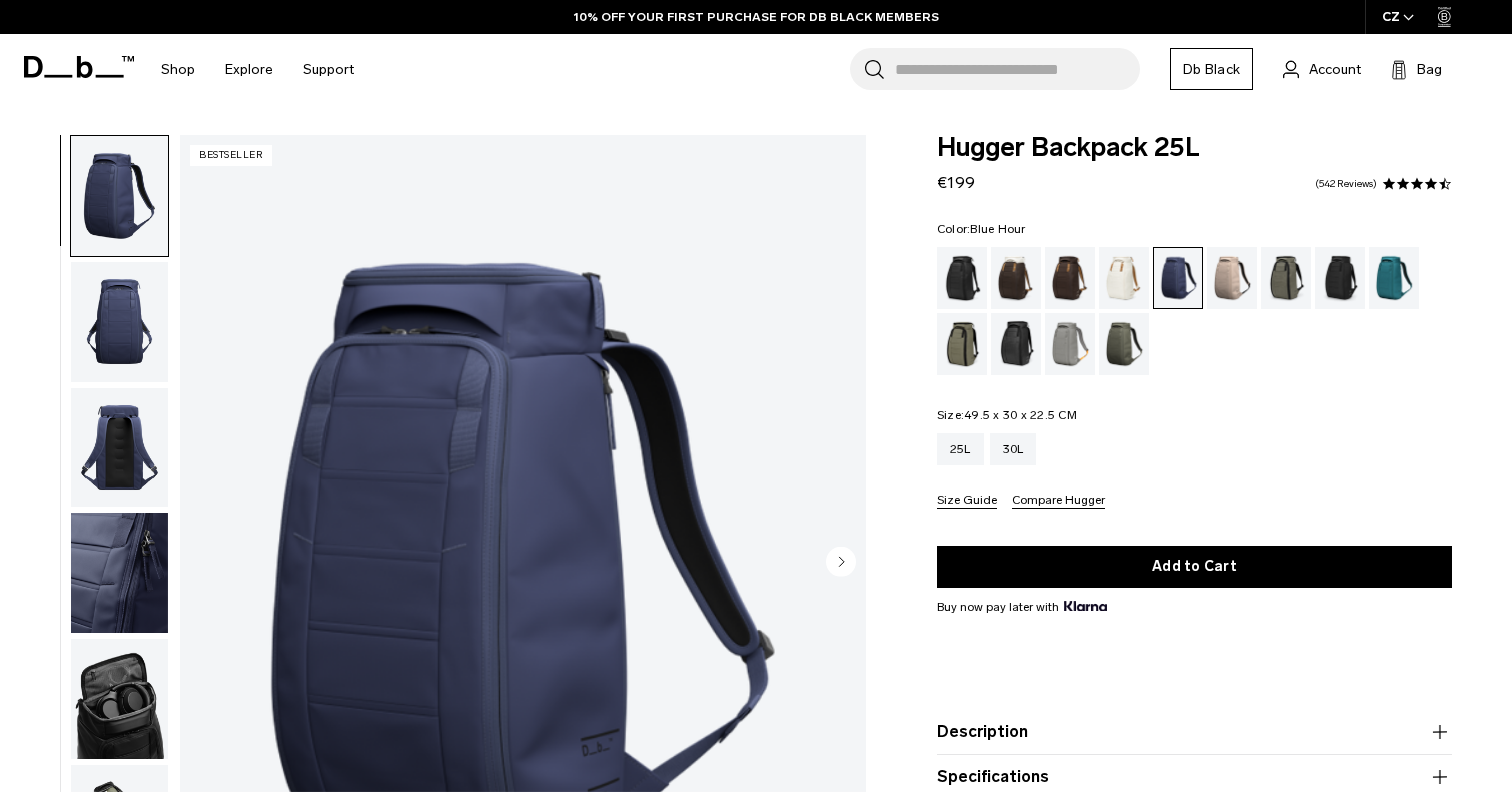 scroll, scrollTop: 0, scrollLeft: 0, axis: both 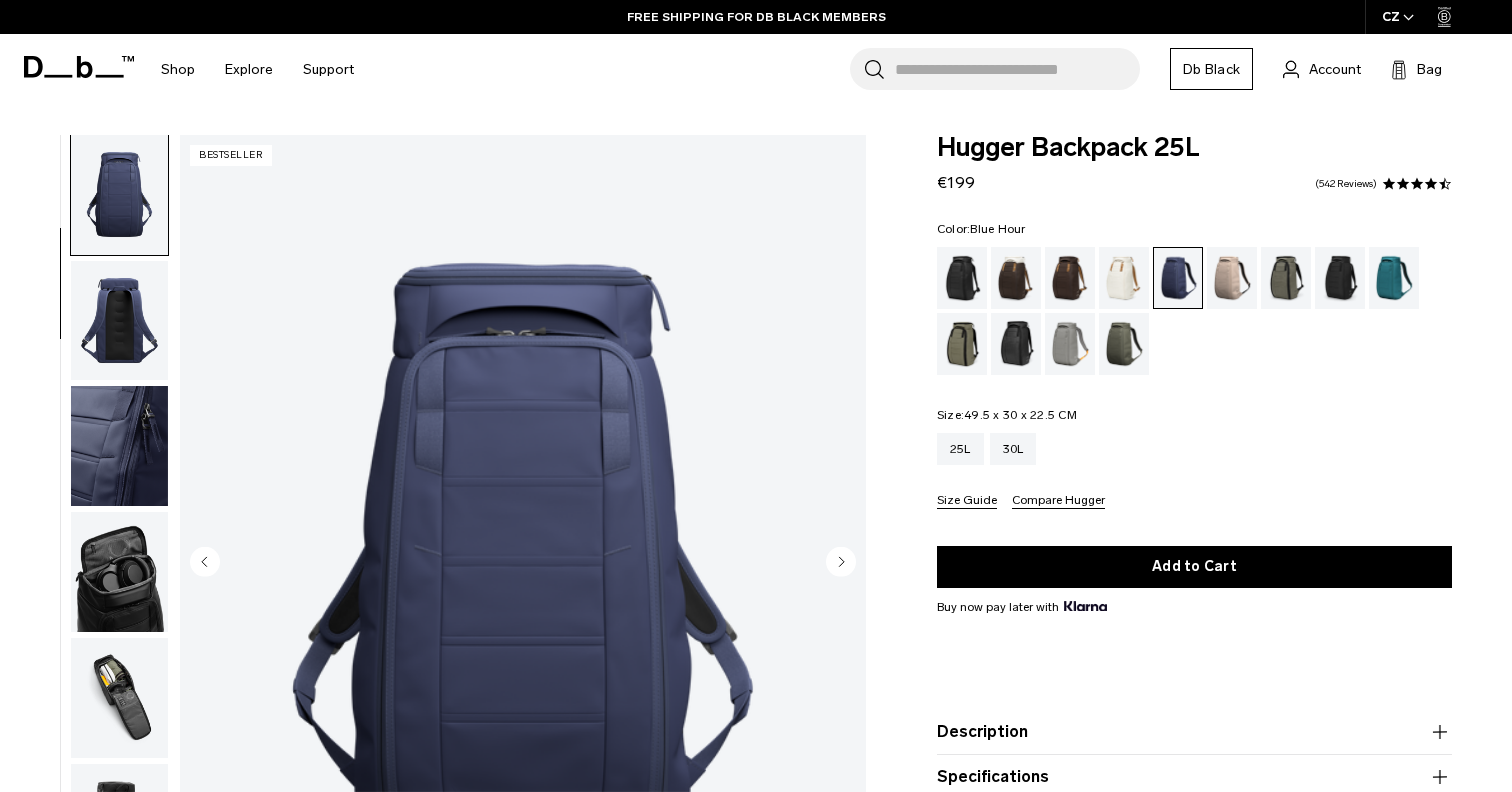 click at bounding box center [119, 321] 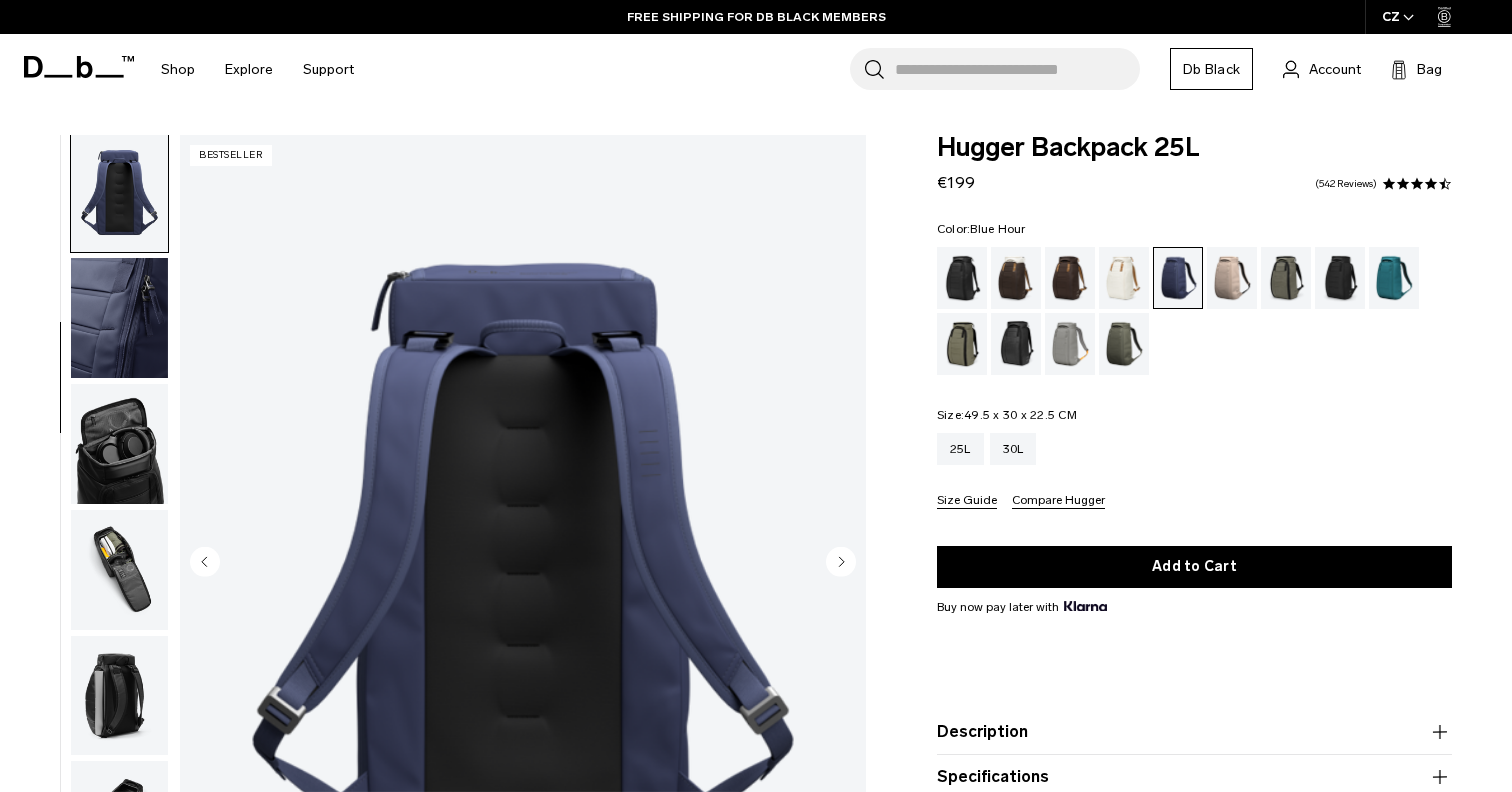 click at bounding box center [119, 318] 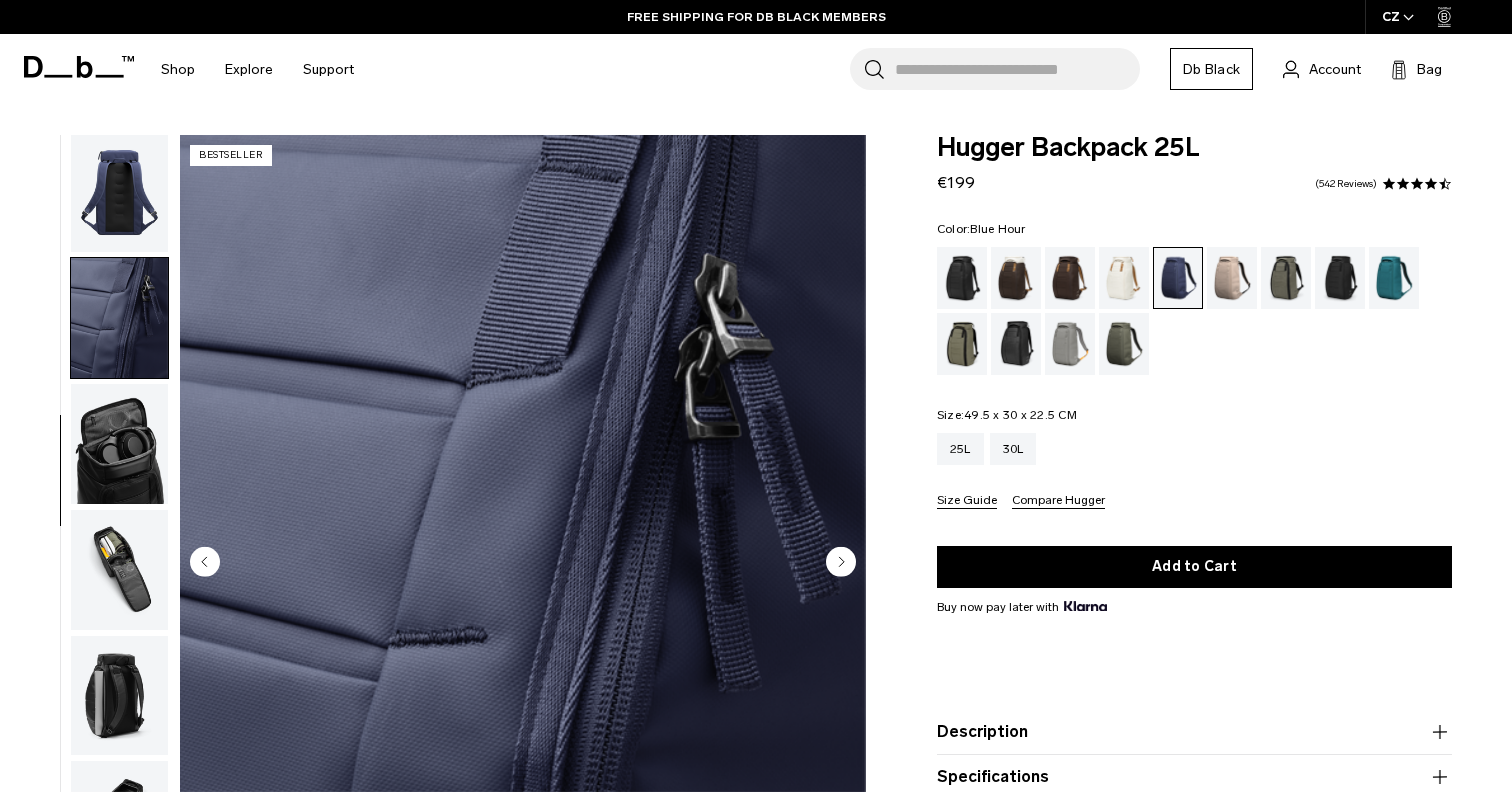 scroll, scrollTop: 284, scrollLeft: 0, axis: vertical 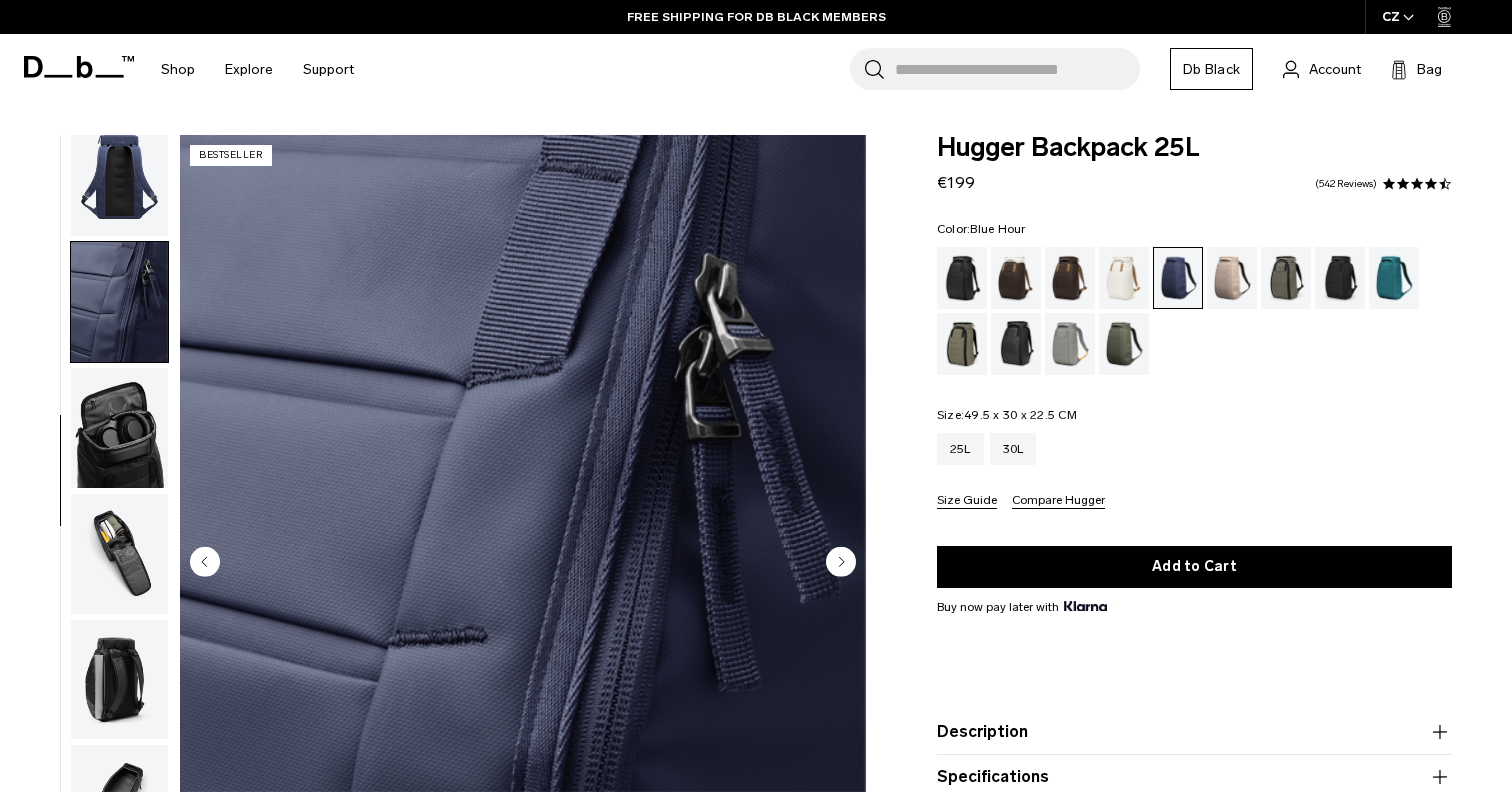 click at bounding box center [119, 302] 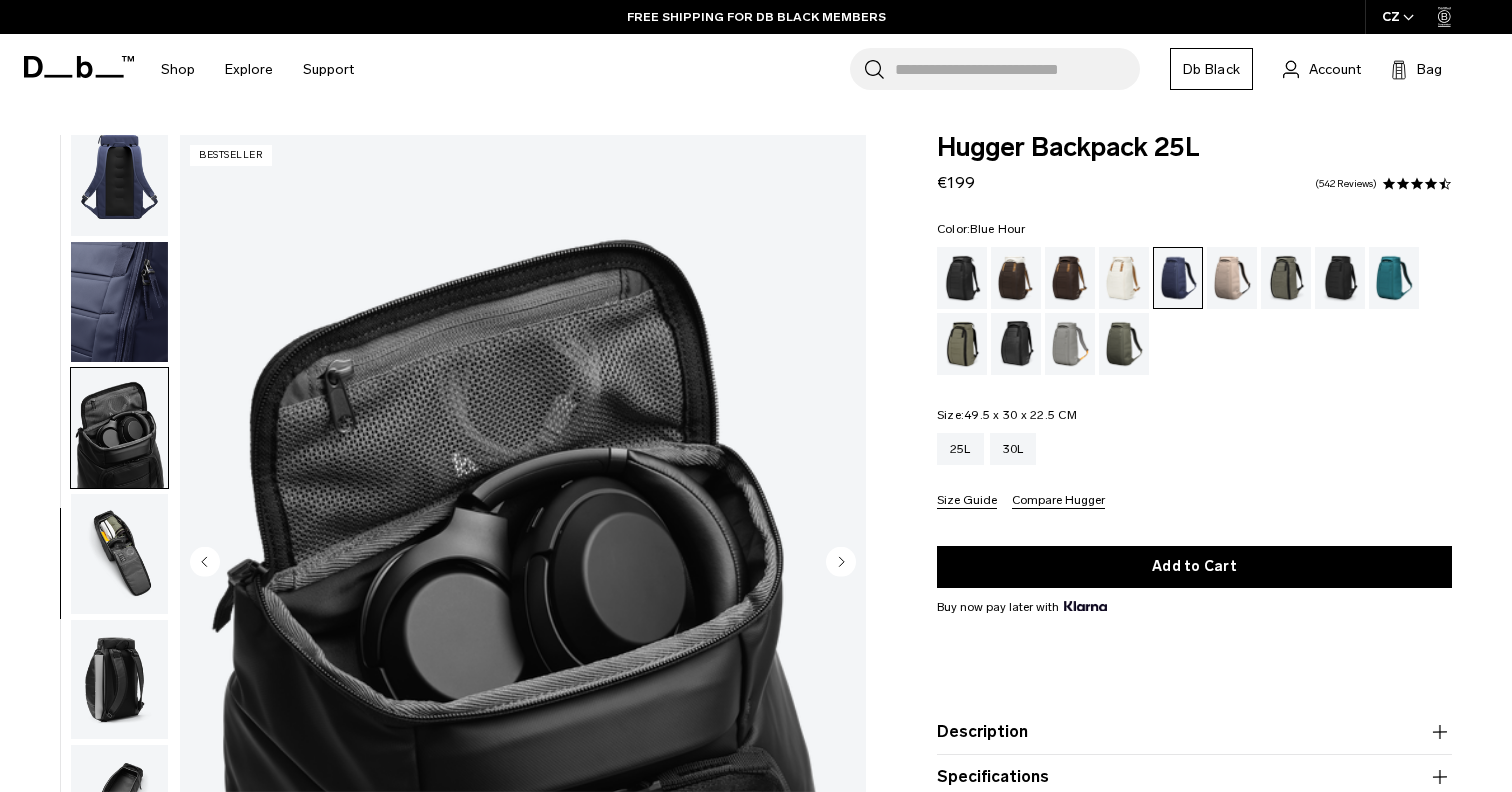 click at bounding box center [119, 428] 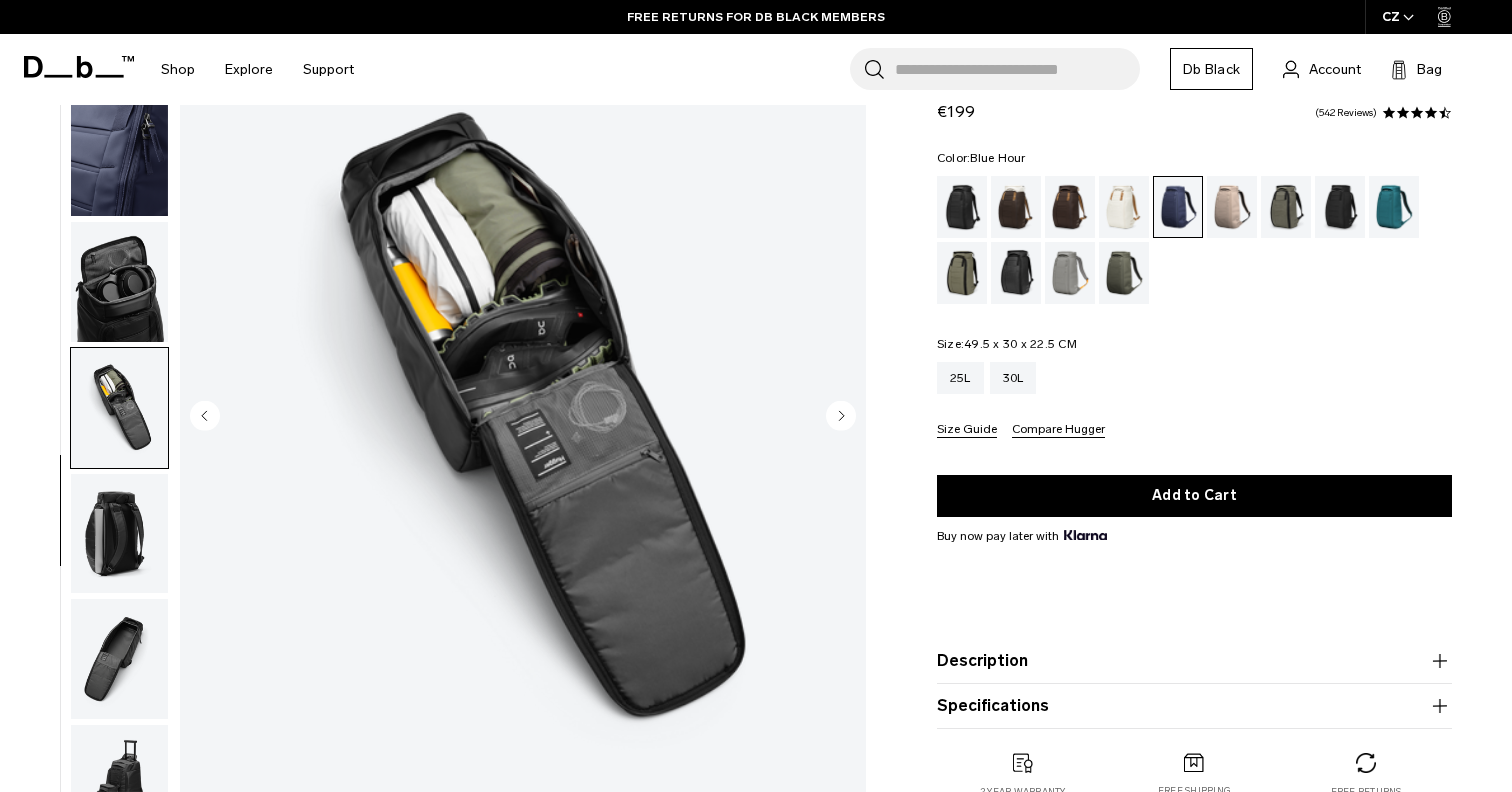 scroll, scrollTop: 154, scrollLeft: 0, axis: vertical 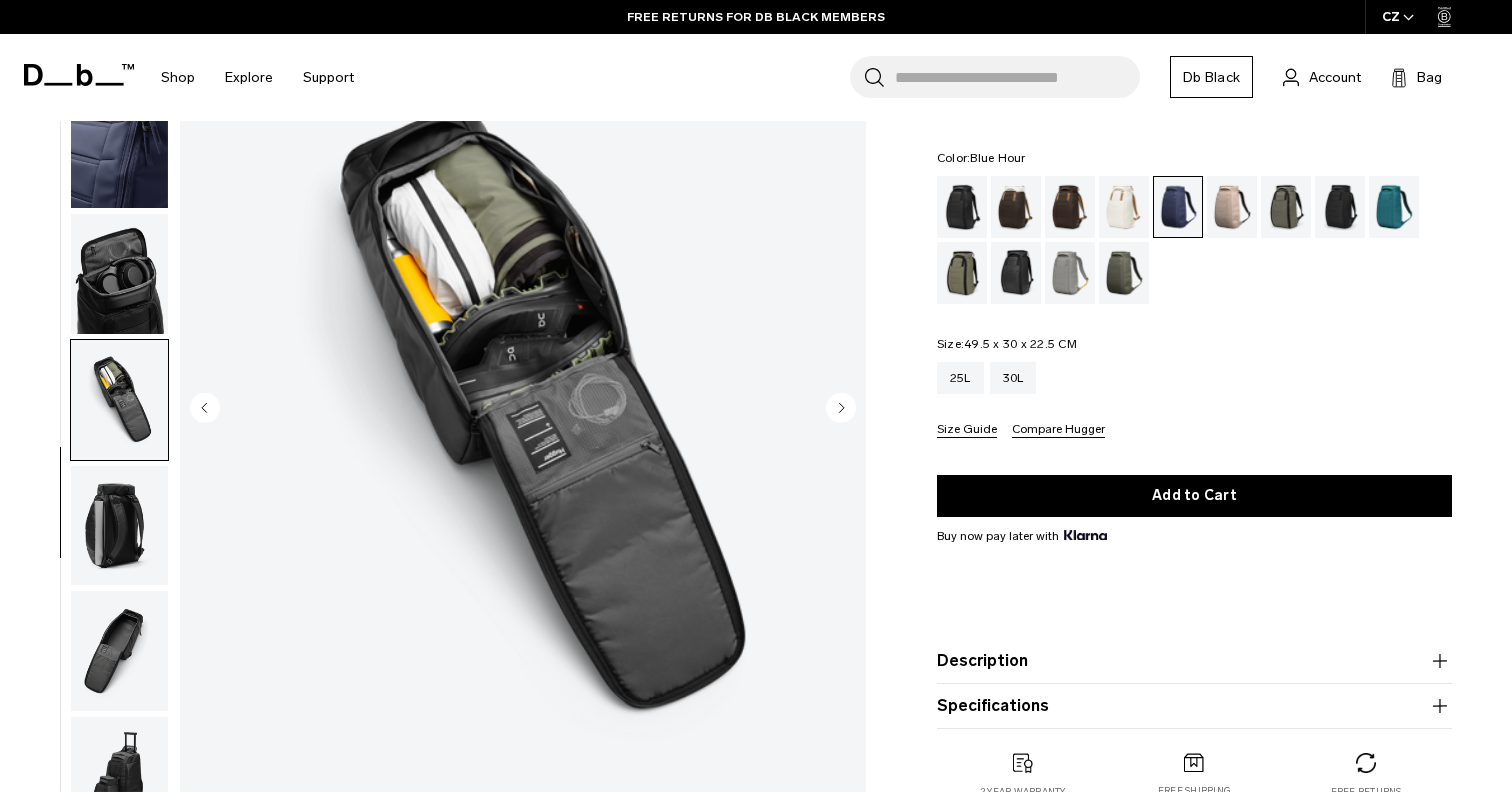 click at bounding box center (119, 526) 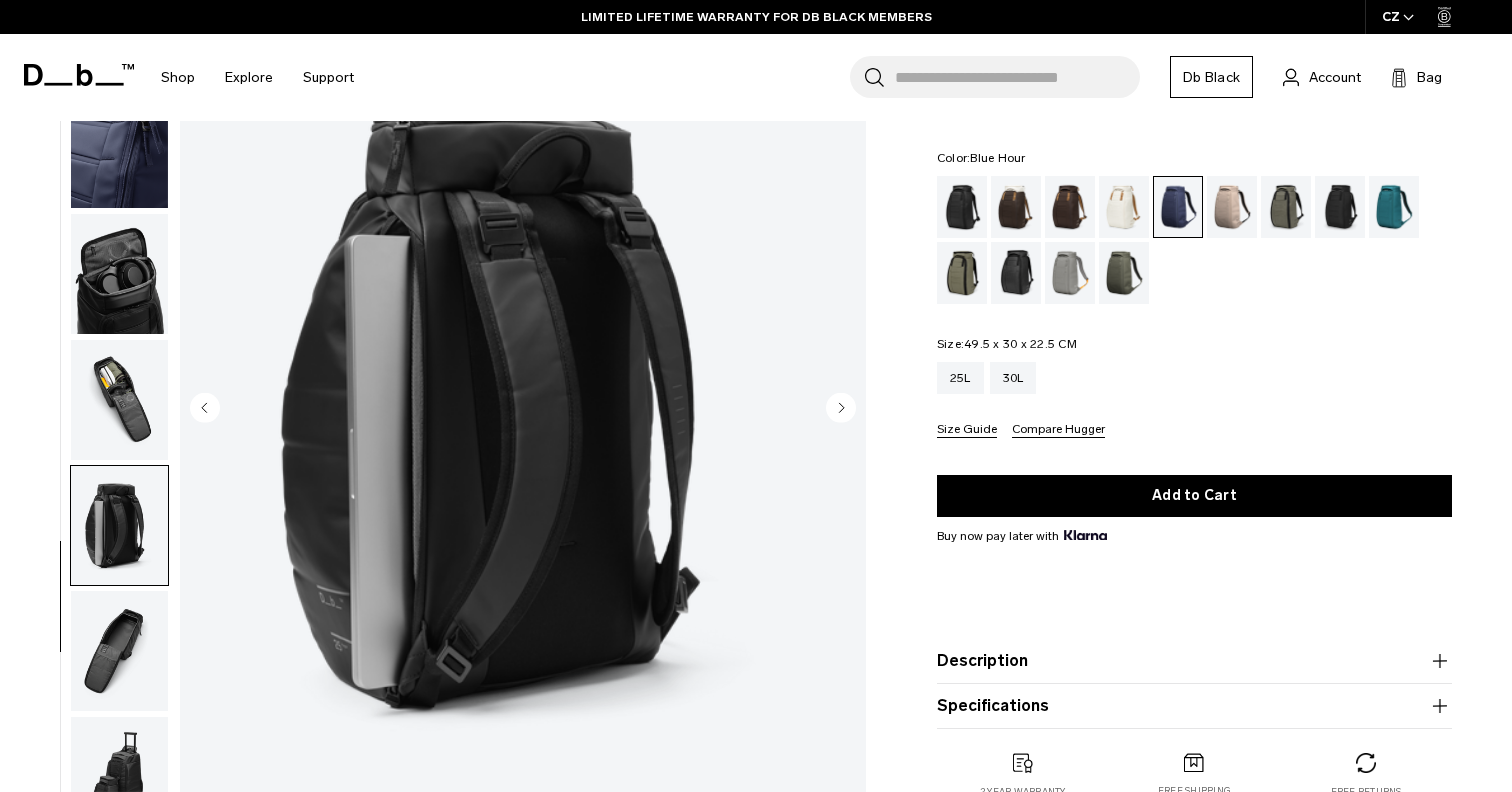 click at bounding box center (119, 651) 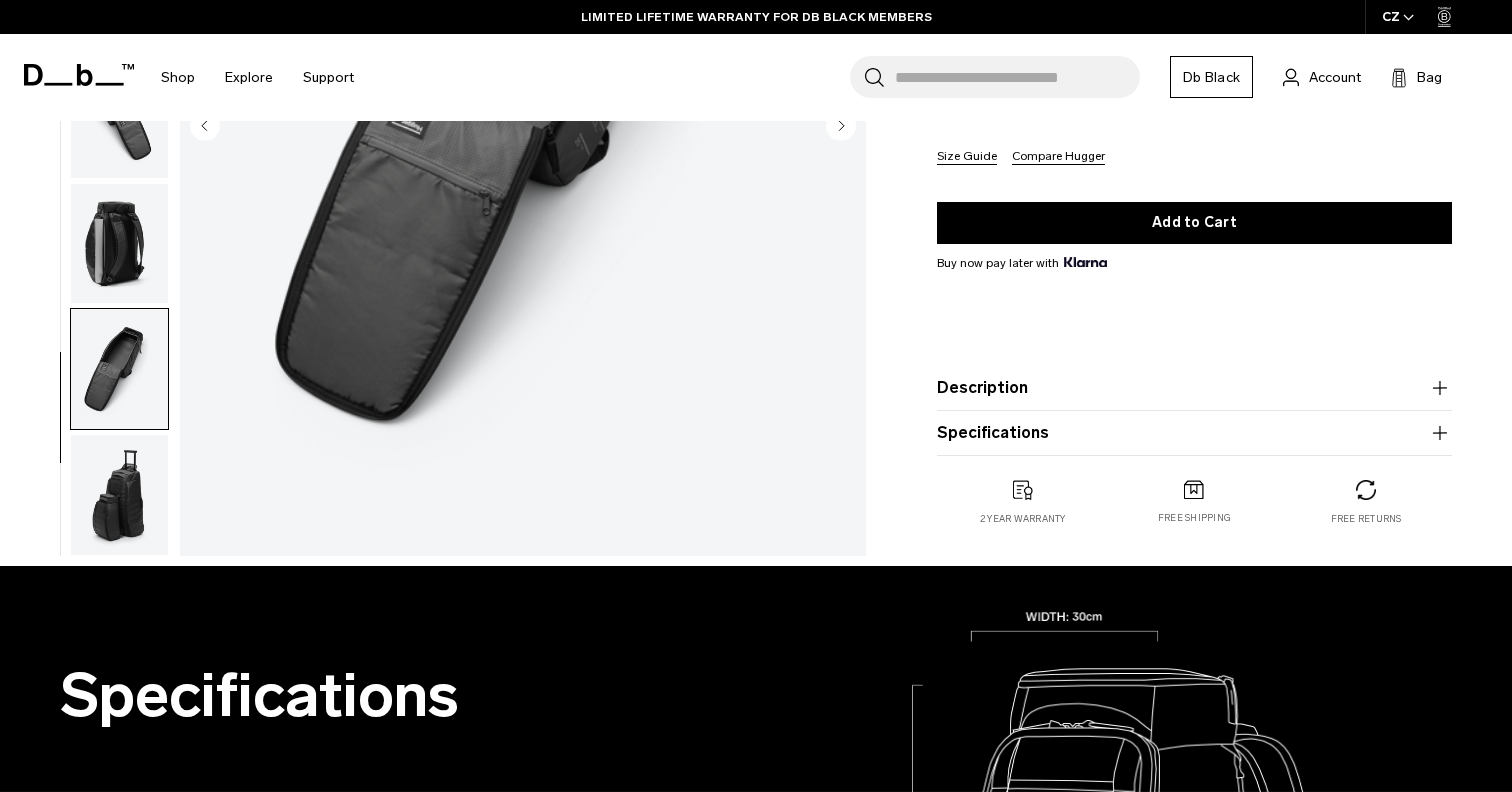 scroll, scrollTop: 439, scrollLeft: 0, axis: vertical 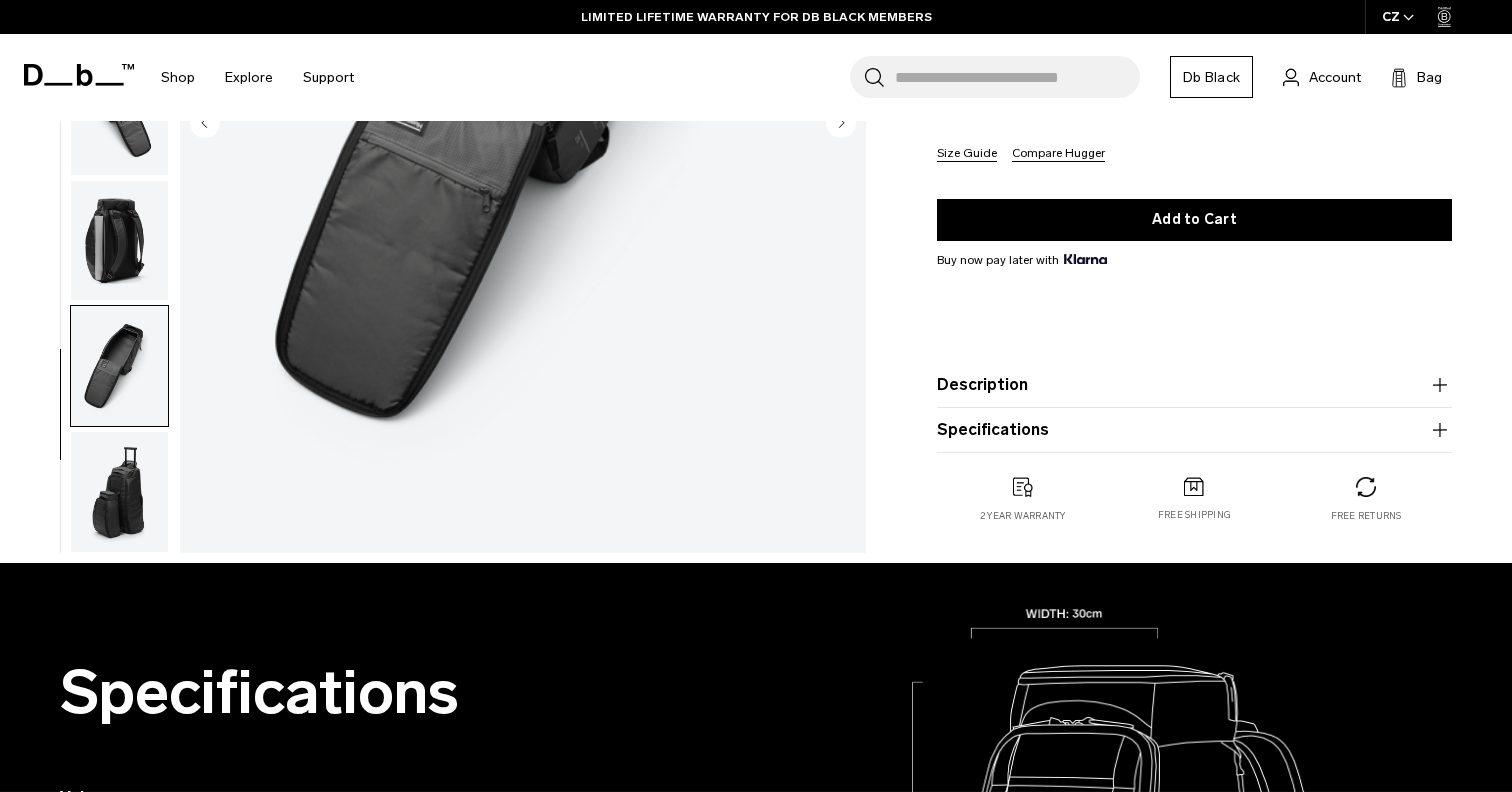 click at bounding box center (119, 492) 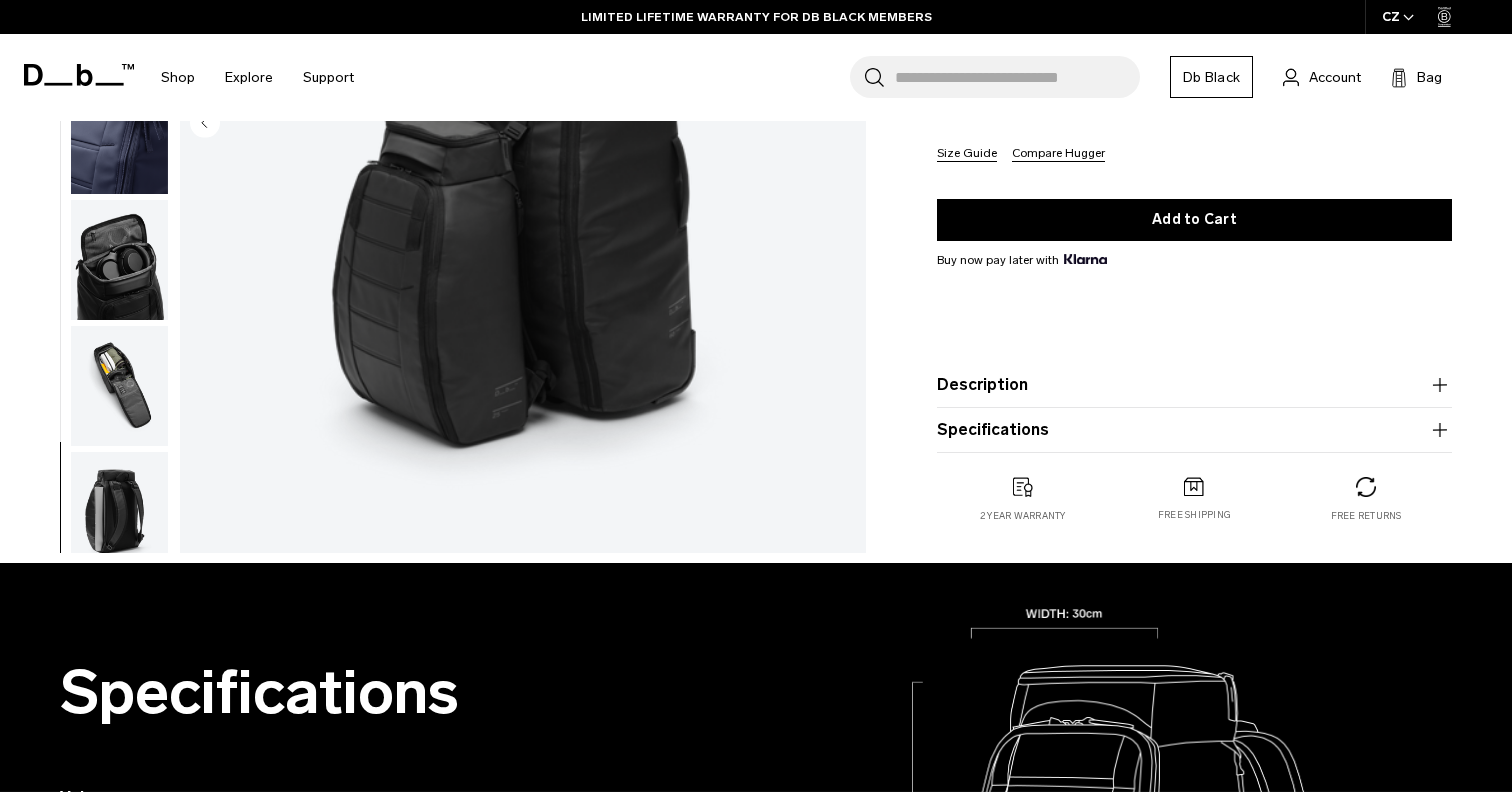scroll, scrollTop: 0, scrollLeft: 0, axis: both 